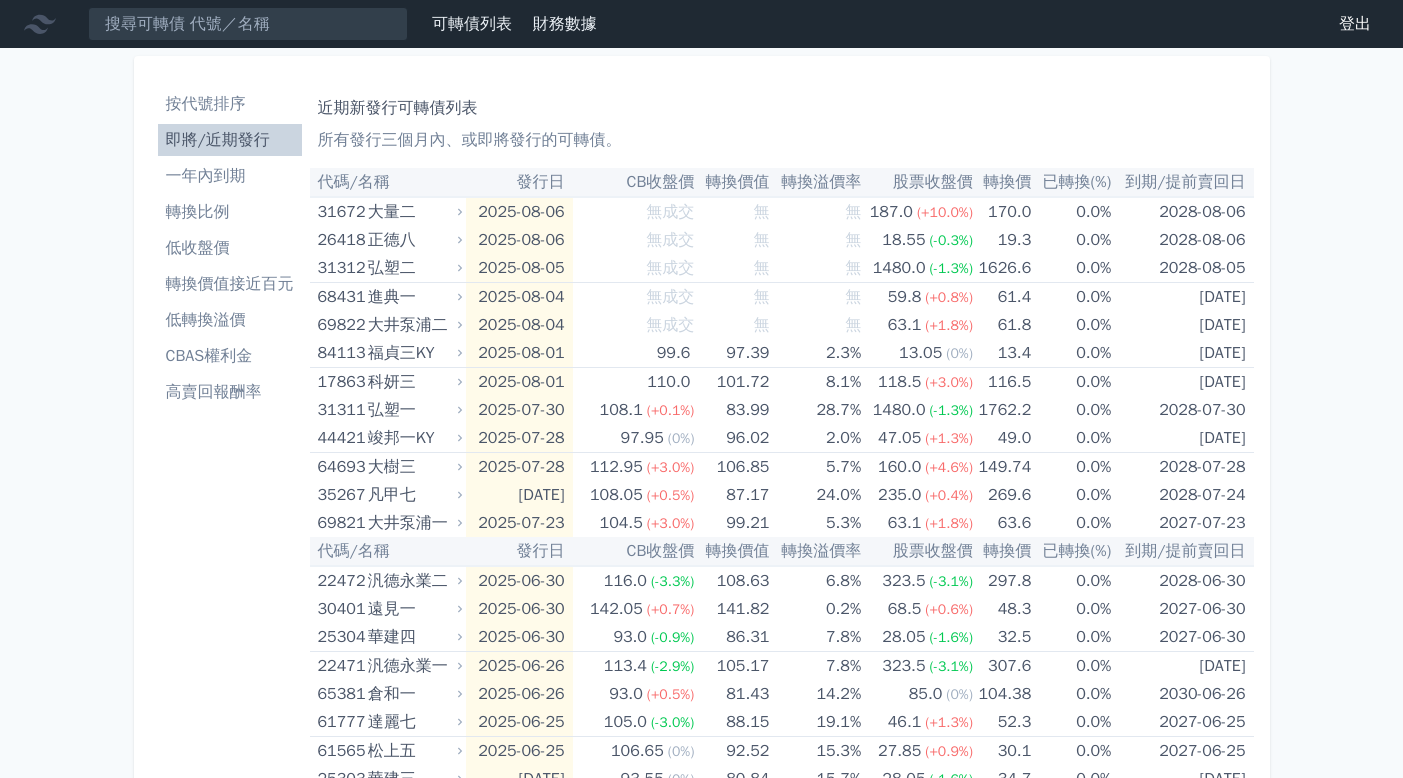scroll, scrollTop: 0, scrollLeft: 0, axis: both 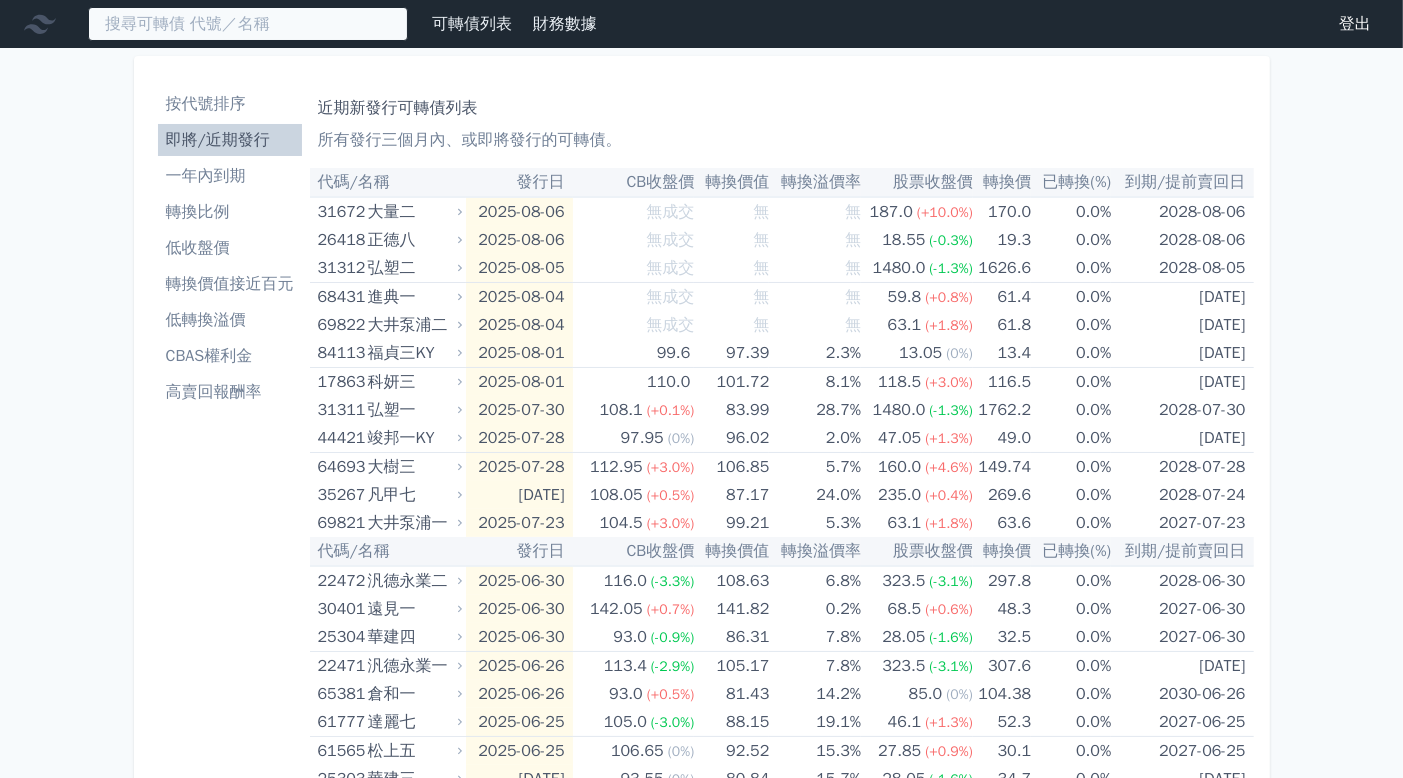 click at bounding box center (248, 24) 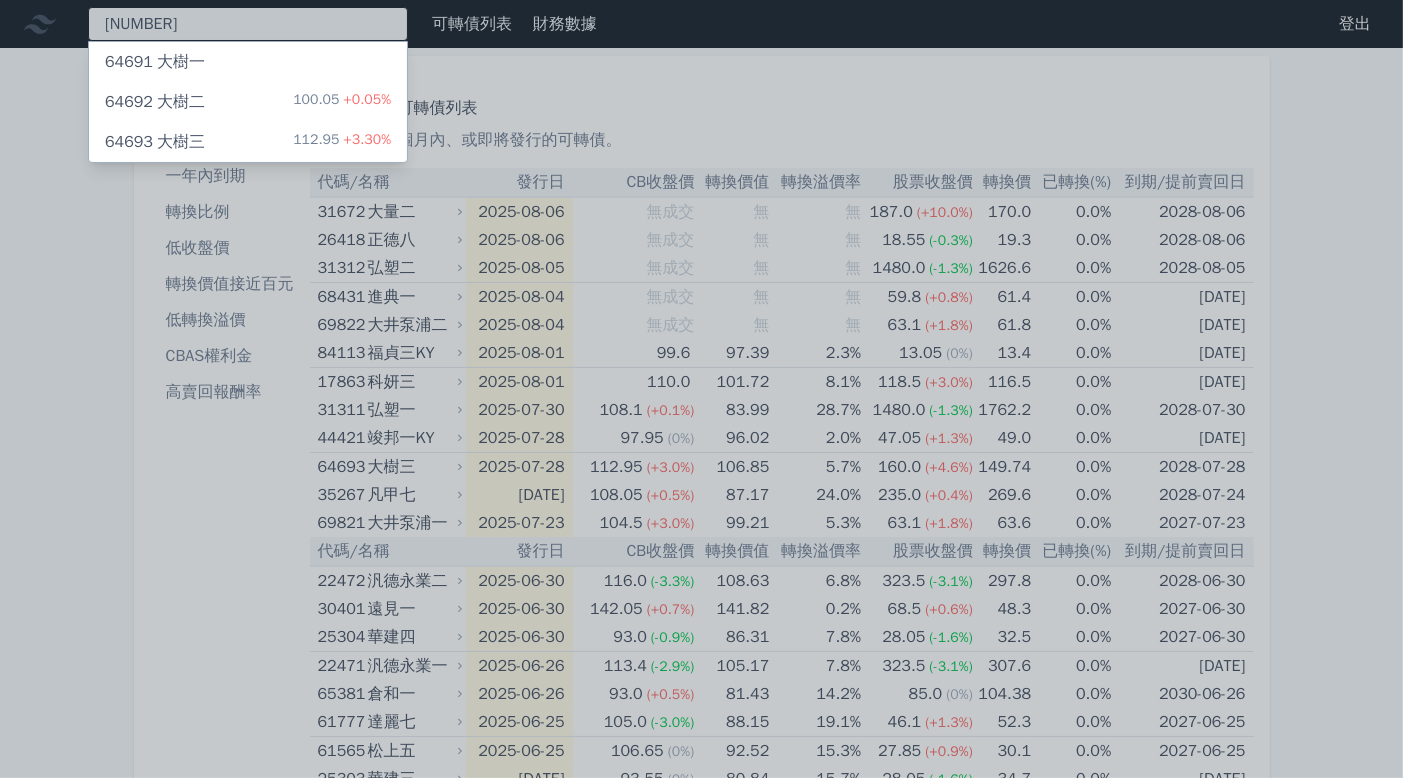 type on "[NUMBER]" 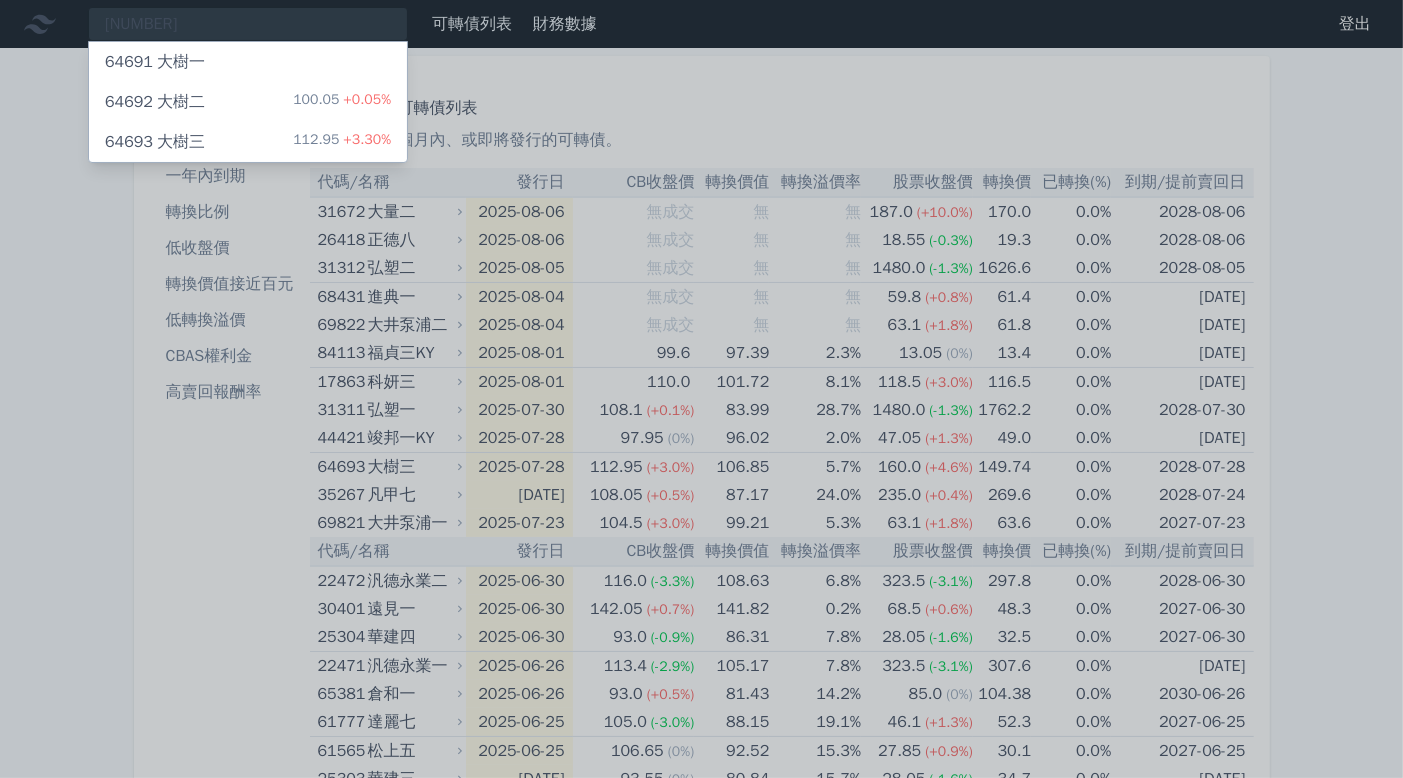 click on "[NUMBER] [NAME]
[NUMBER] [PERCENT]" at bounding box center [248, 102] 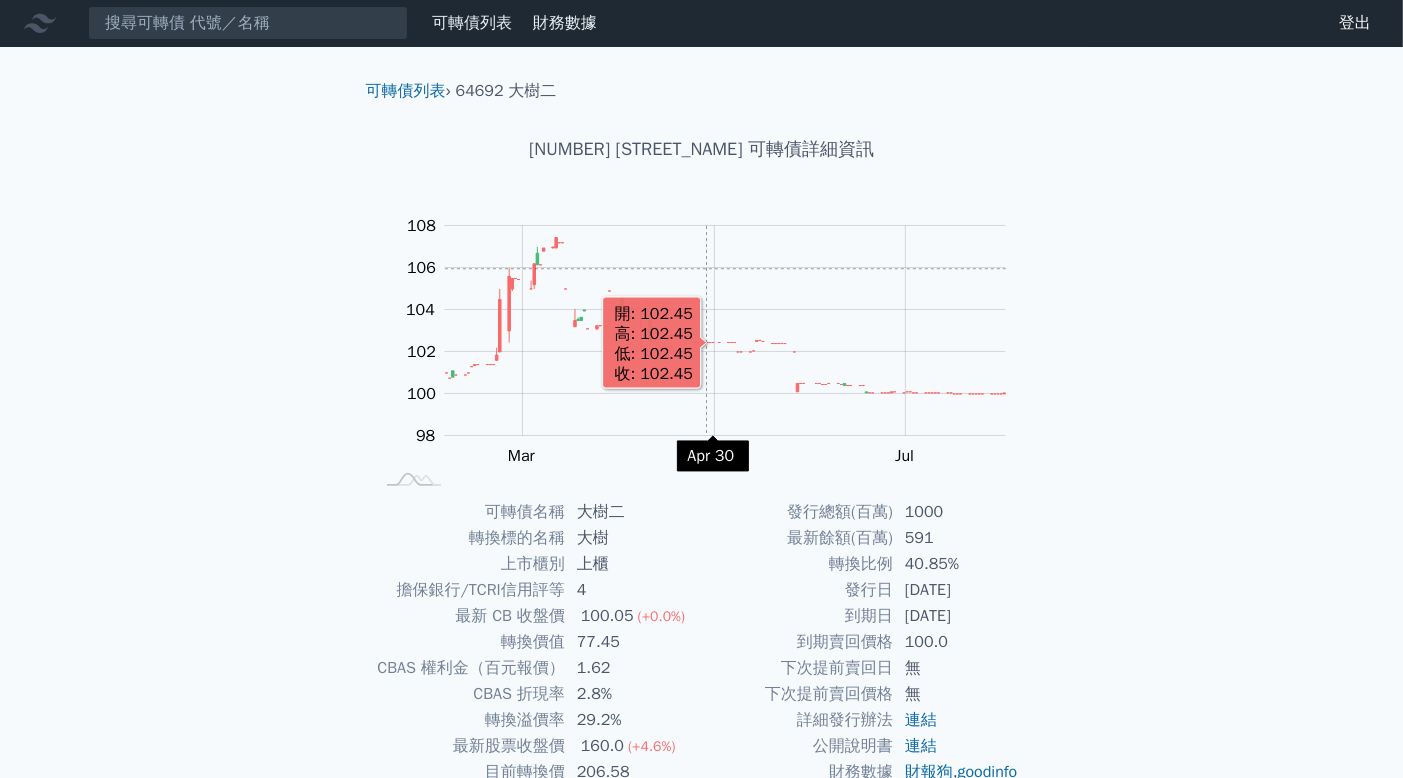 scroll, scrollTop: 0, scrollLeft: 0, axis: both 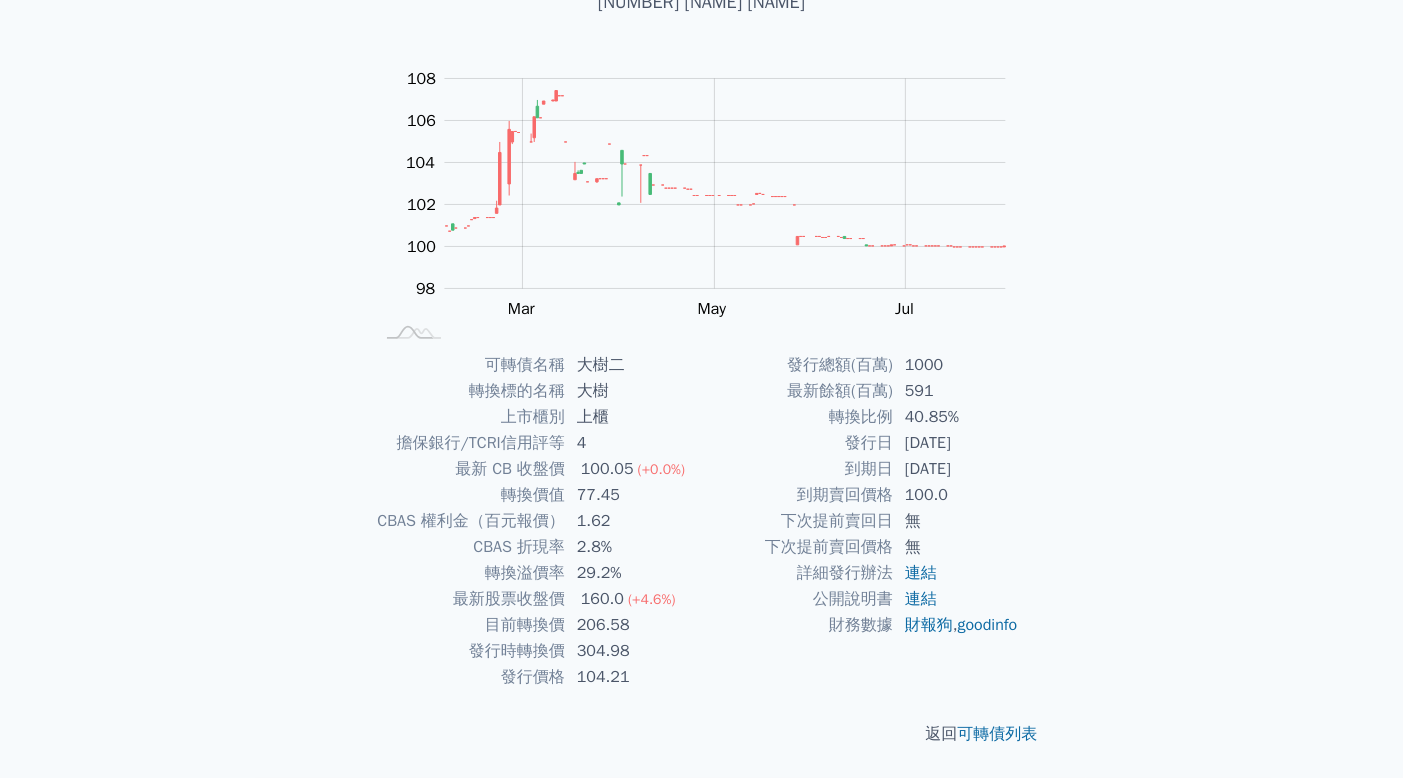 click on "[DATE]" at bounding box center (961, 443) 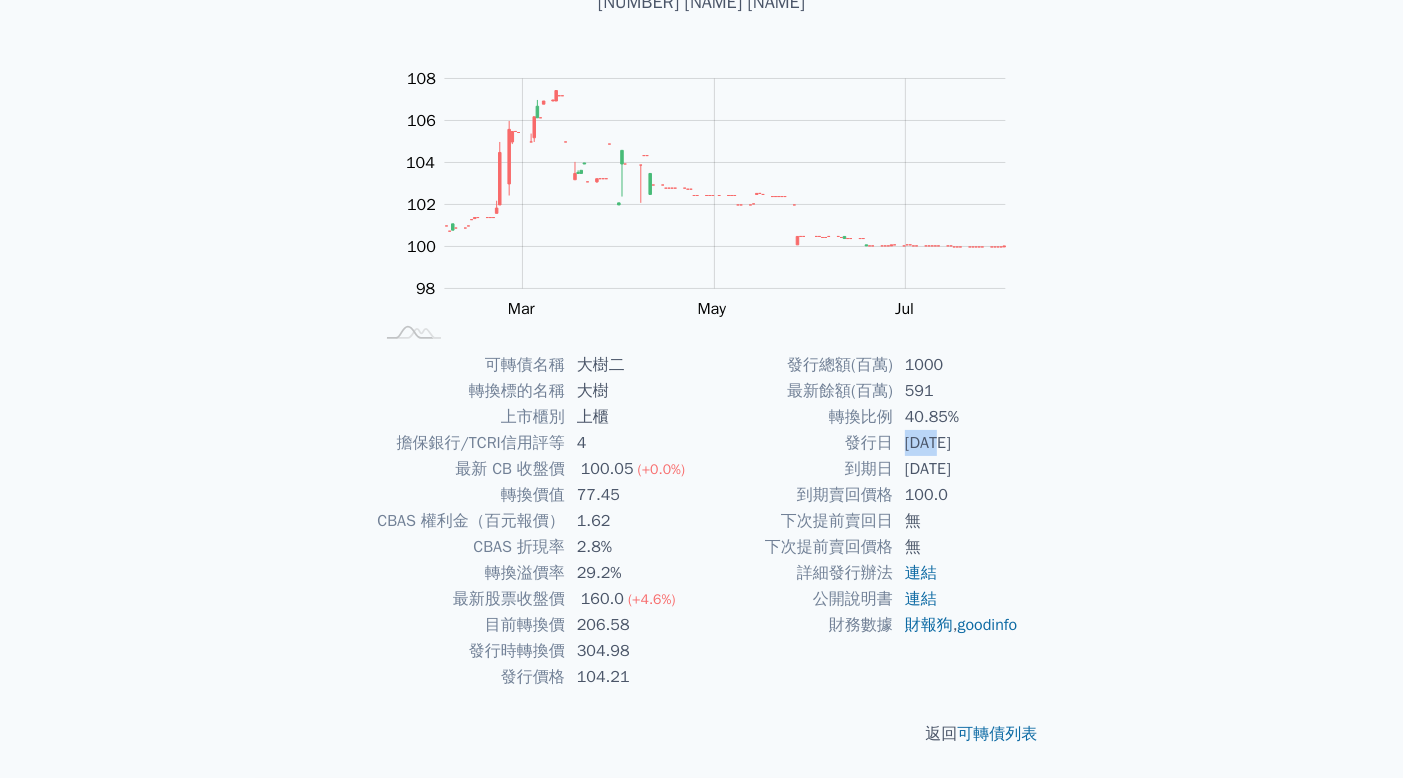 click on "[DATE]" at bounding box center (961, 443) 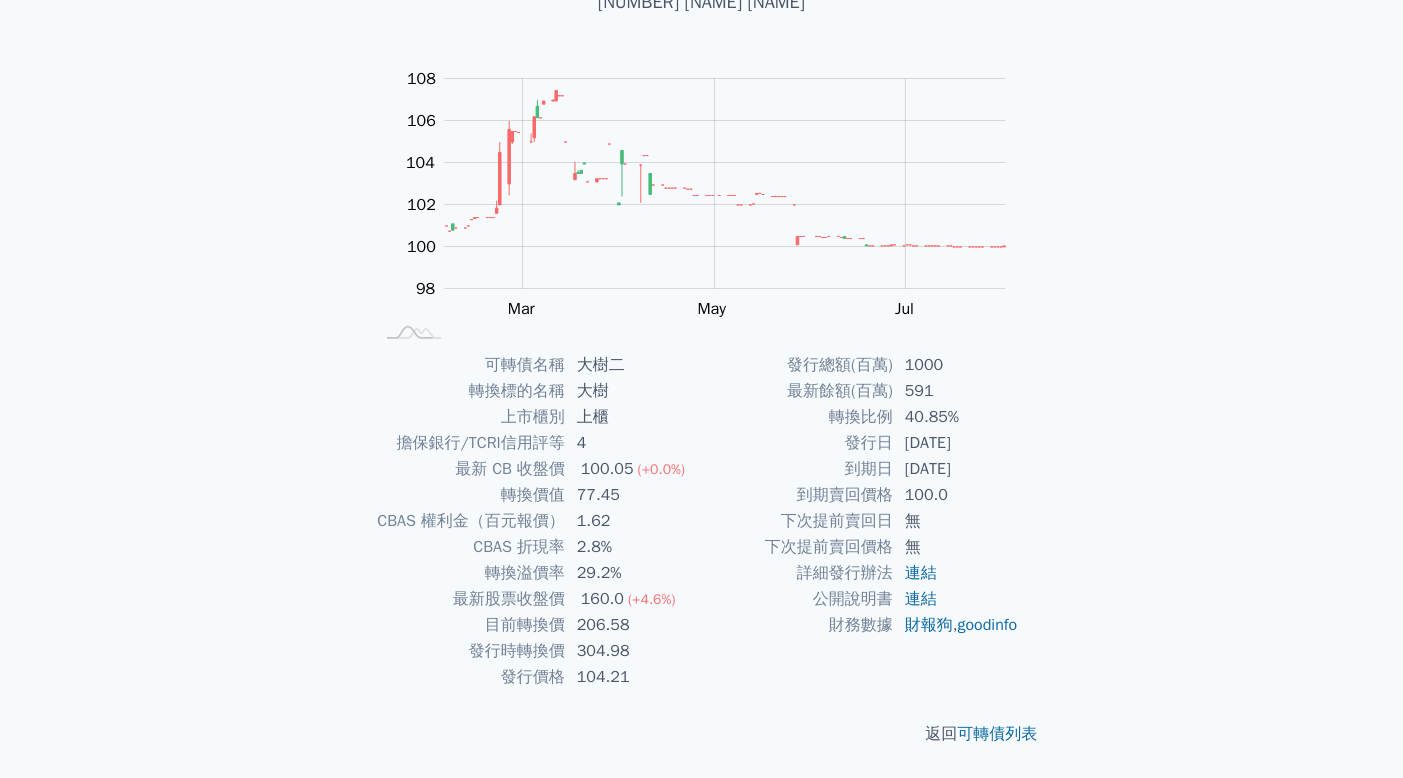 click on "[DATE]" at bounding box center [961, 443] 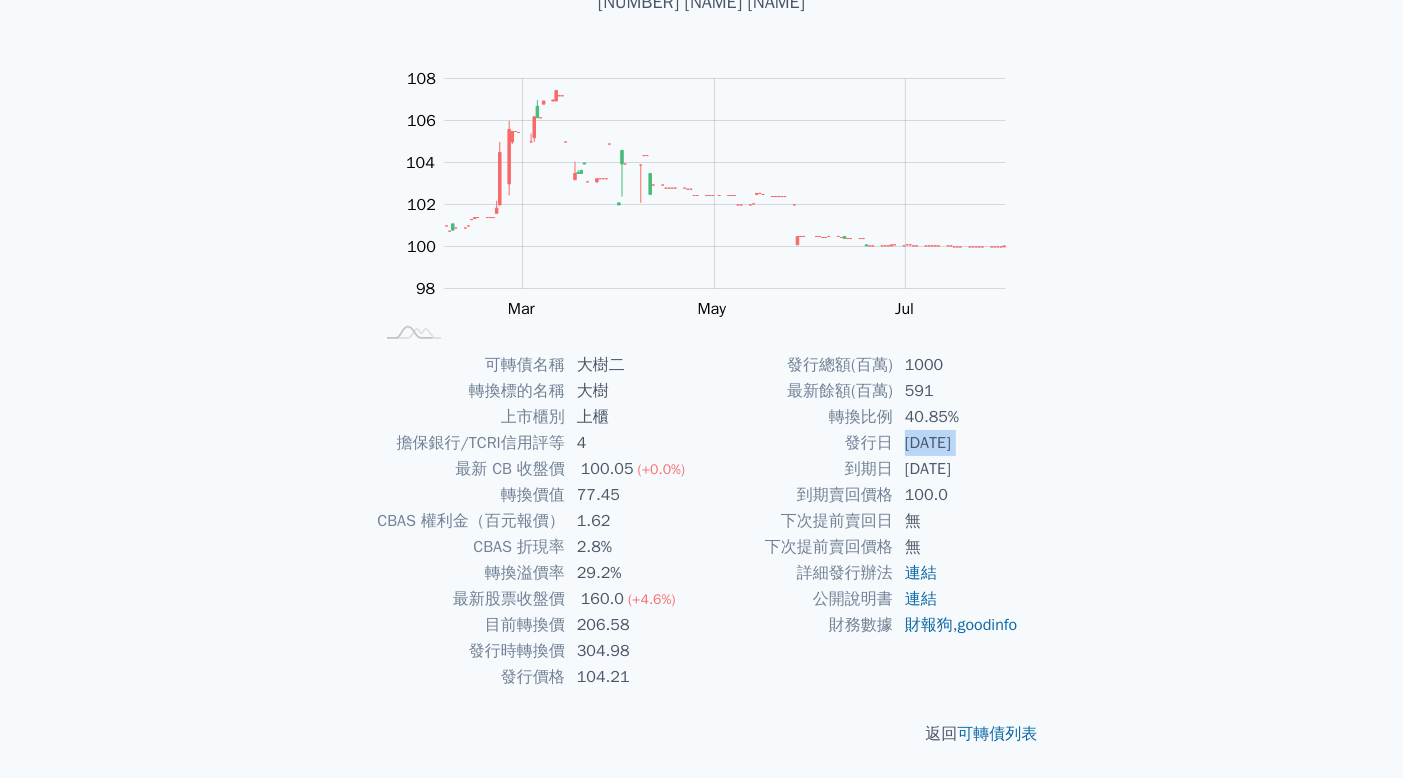 click on "[DATE]" at bounding box center (961, 443) 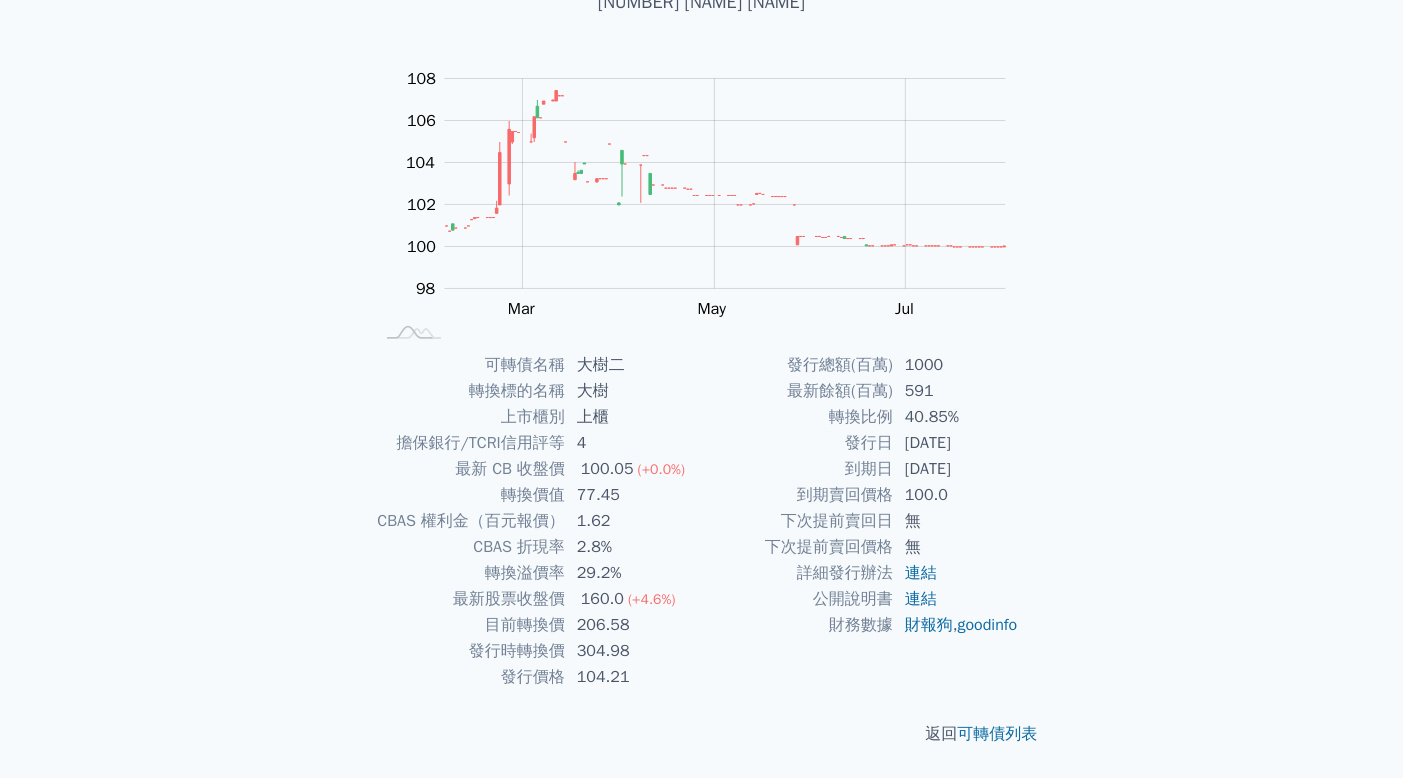 click on "[NAME]
[NAME]
[NAME]
[NAME]
[NAME]
[NAME]
[NAME]
[NUMBER]
[NAME]
[NUMBER] ([PERCENT])
[NAME]
[NUMBER]
[NAME]
[NUMBER]
[NAME]
[PERCENT]%" at bounding box center [702, 339] 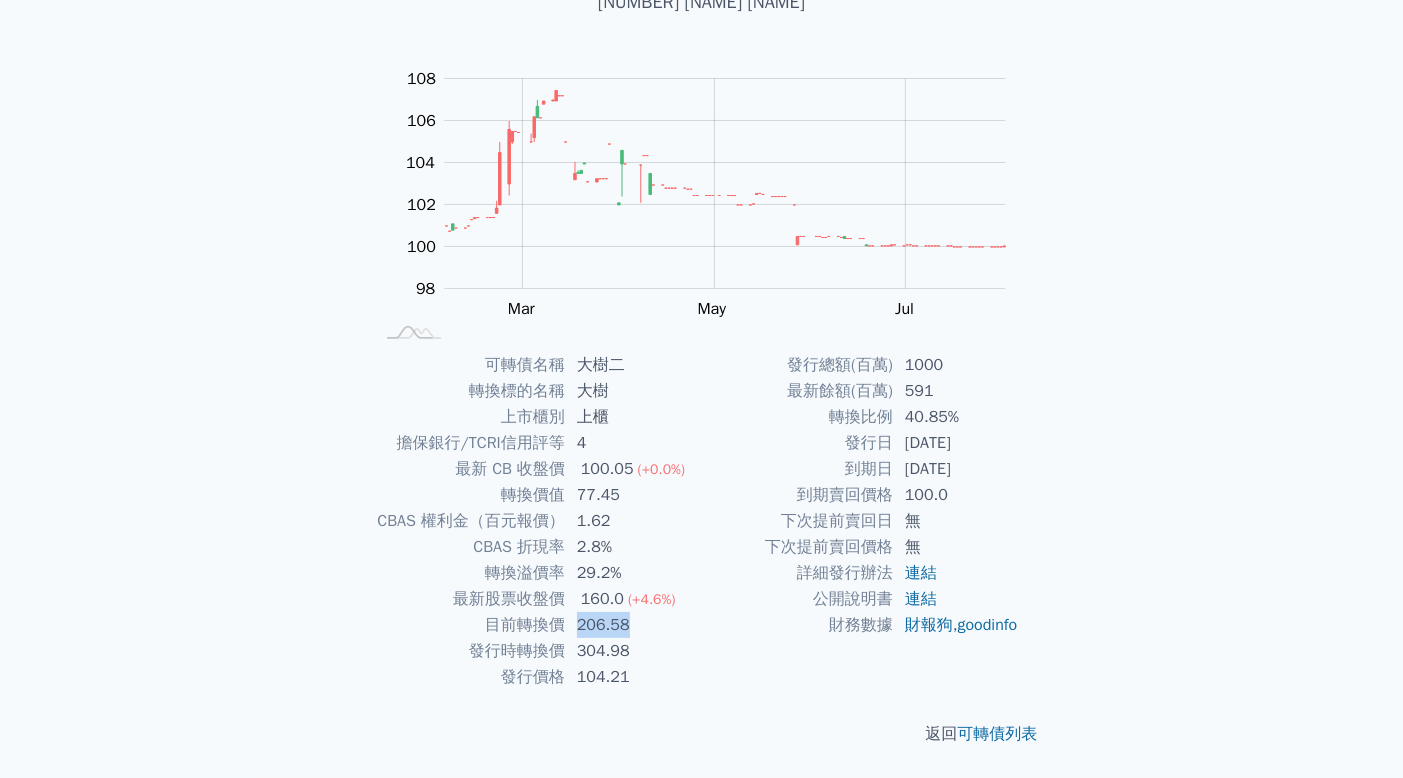drag, startPoint x: 579, startPoint y: 627, endPoint x: 630, endPoint y: 632, distance: 51.24451 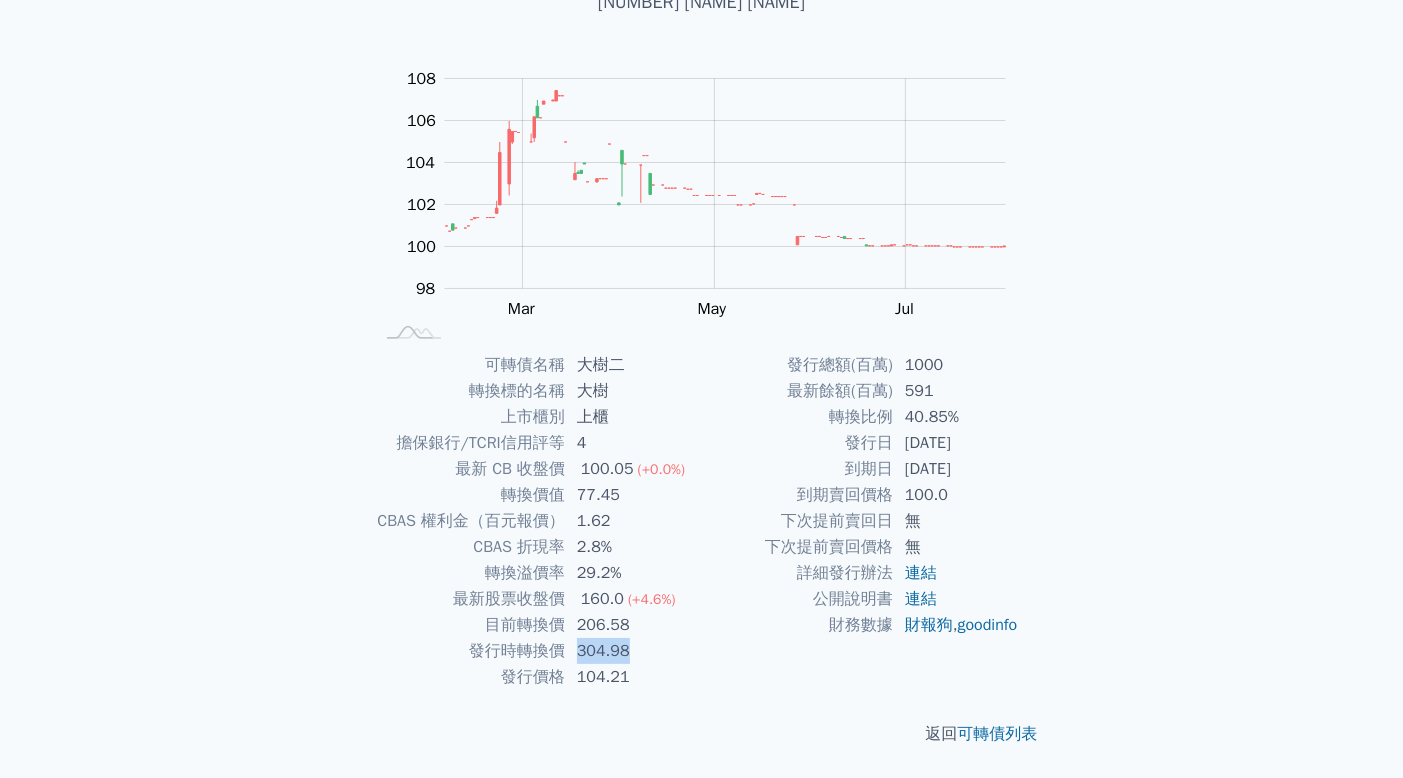 drag, startPoint x: 632, startPoint y: 647, endPoint x: 576, endPoint y: 651, distance: 56.142673 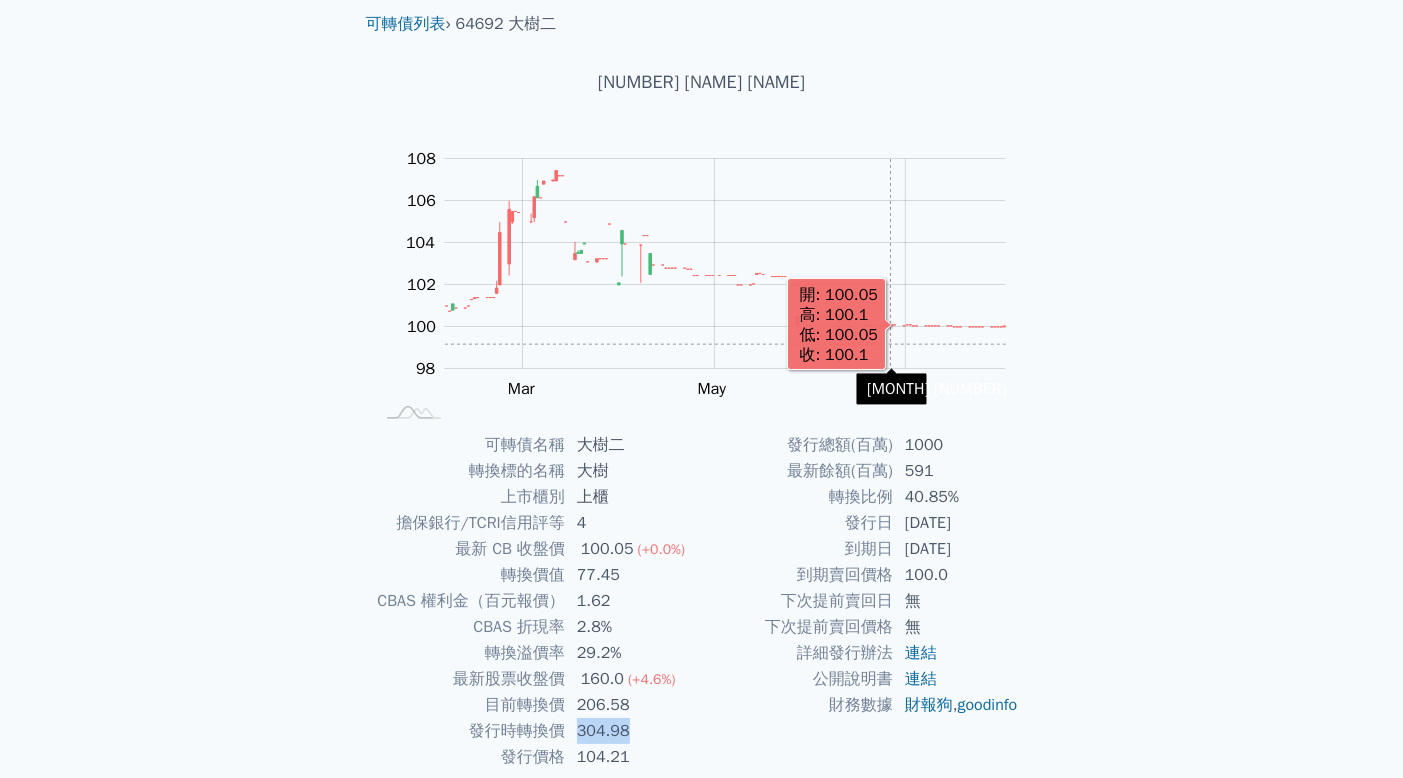 scroll, scrollTop: 0, scrollLeft: 0, axis: both 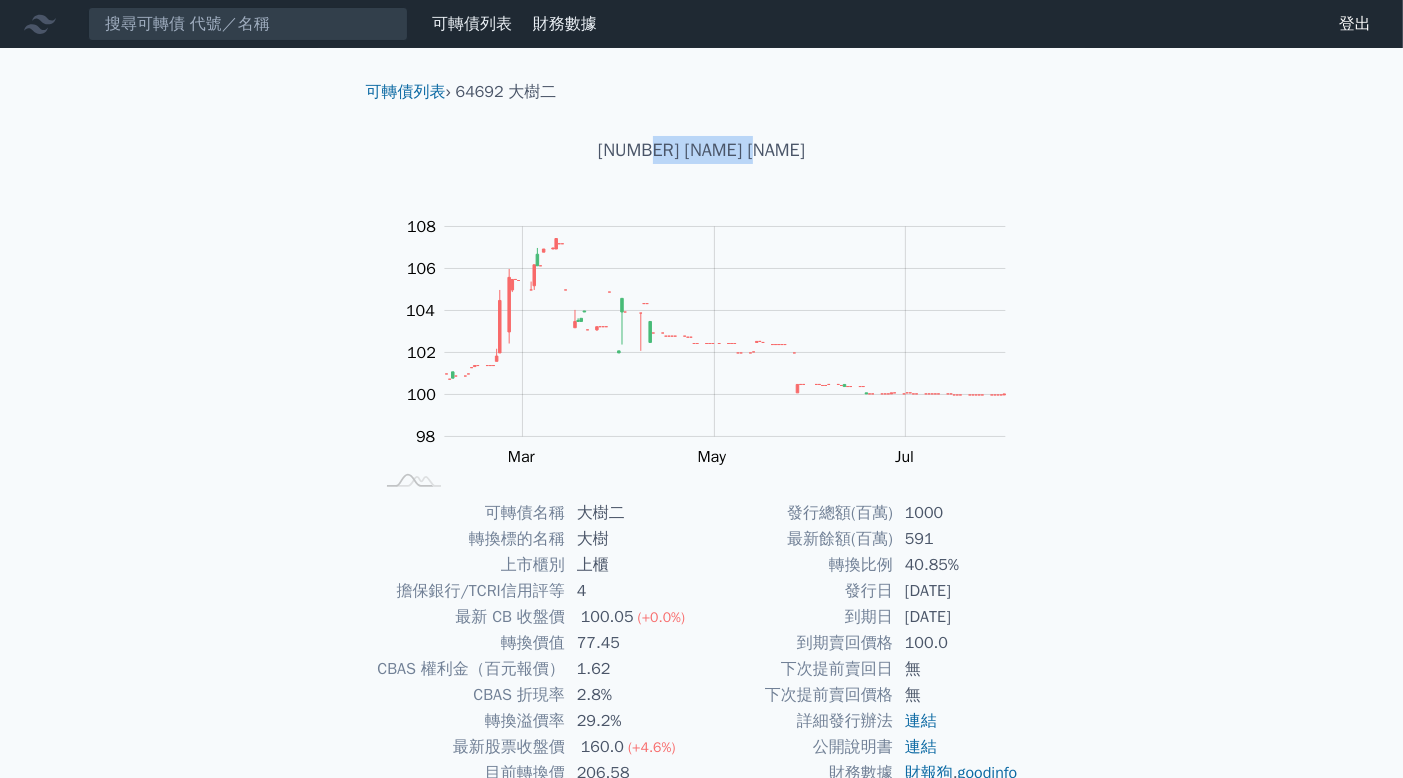 drag, startPoint x: 632, startPoint y: 145, endPoint x: 828, endPoint y: 168, distance: 197.34488 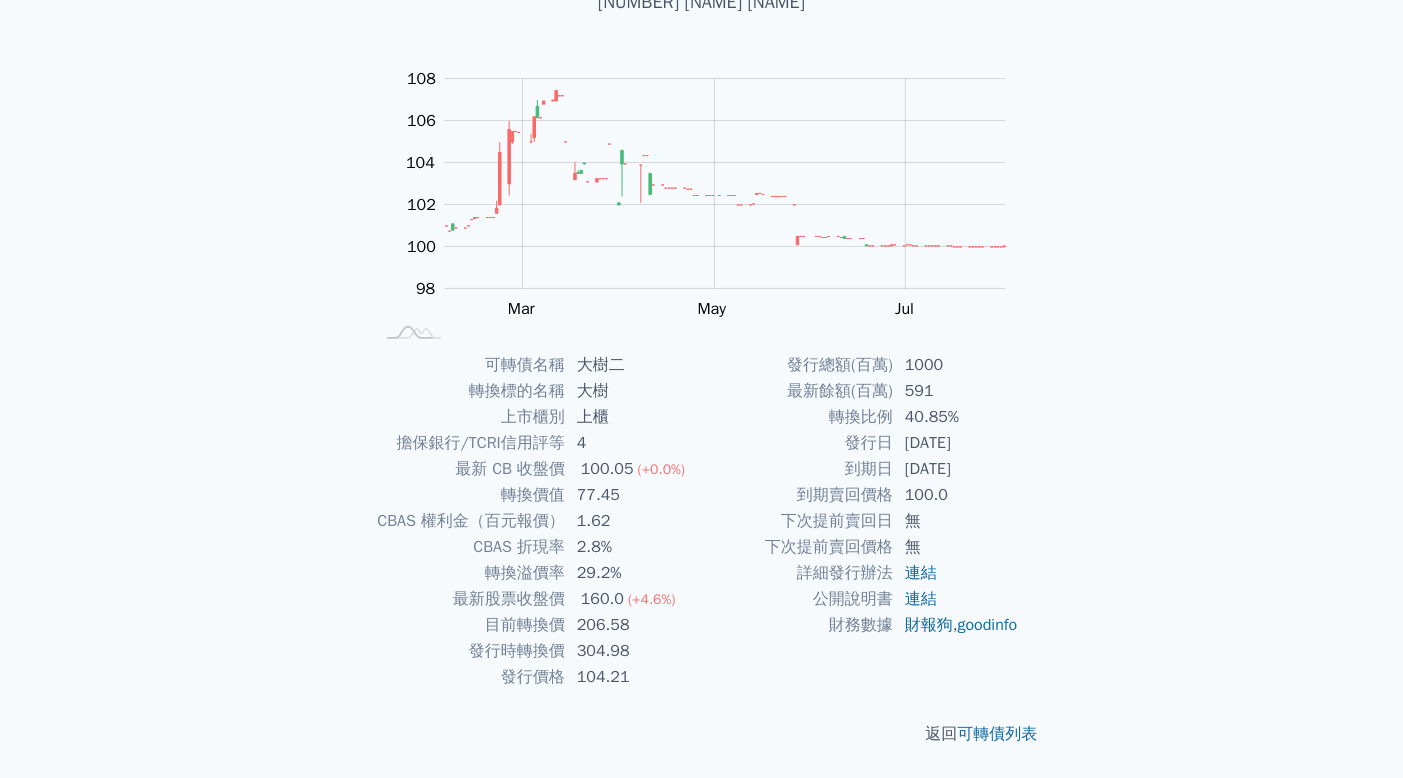 scroll, scrollTop: 148, scrollLeft: 0, axis: vertical 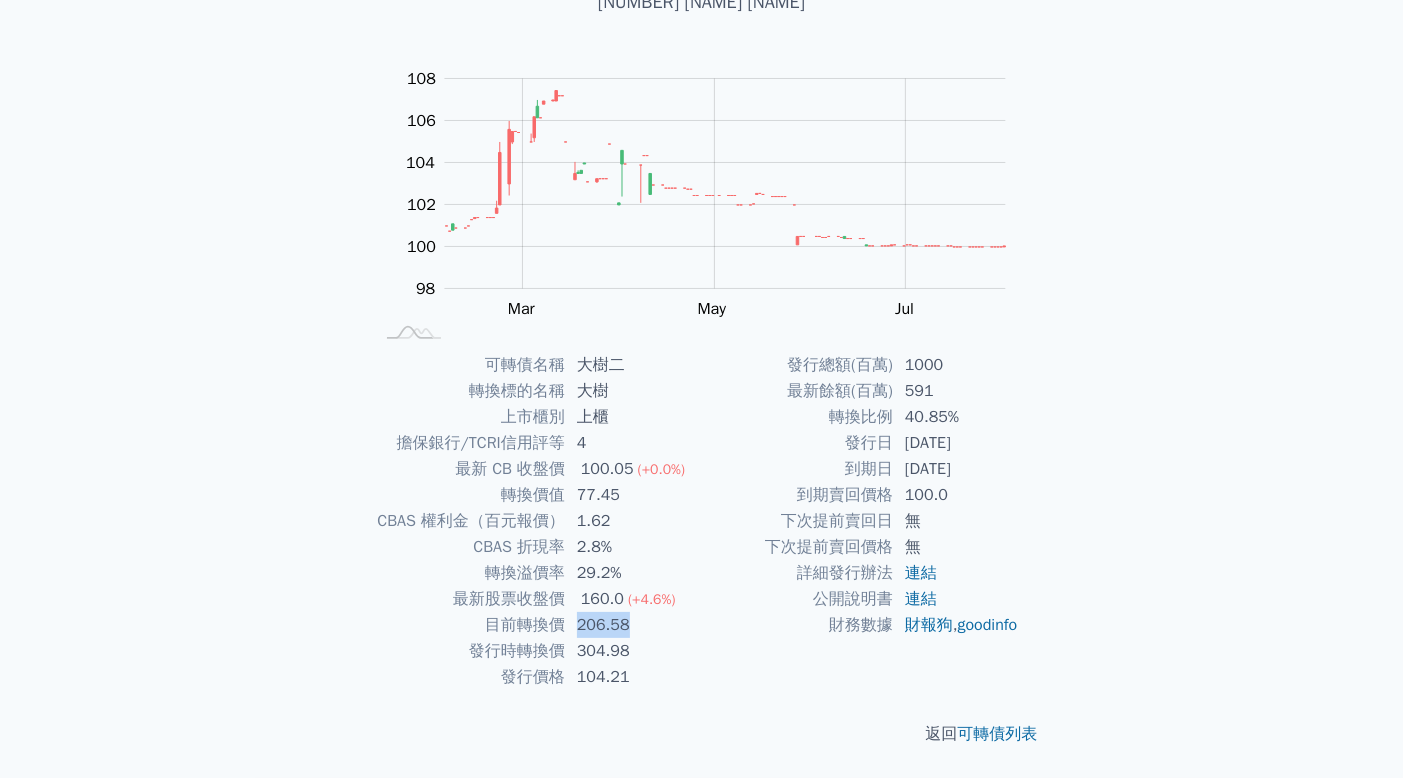 drag, startPoint x: 580, startPoint y: 626, endPoint x: 641, endPoint y: 633, distance: 61.400326 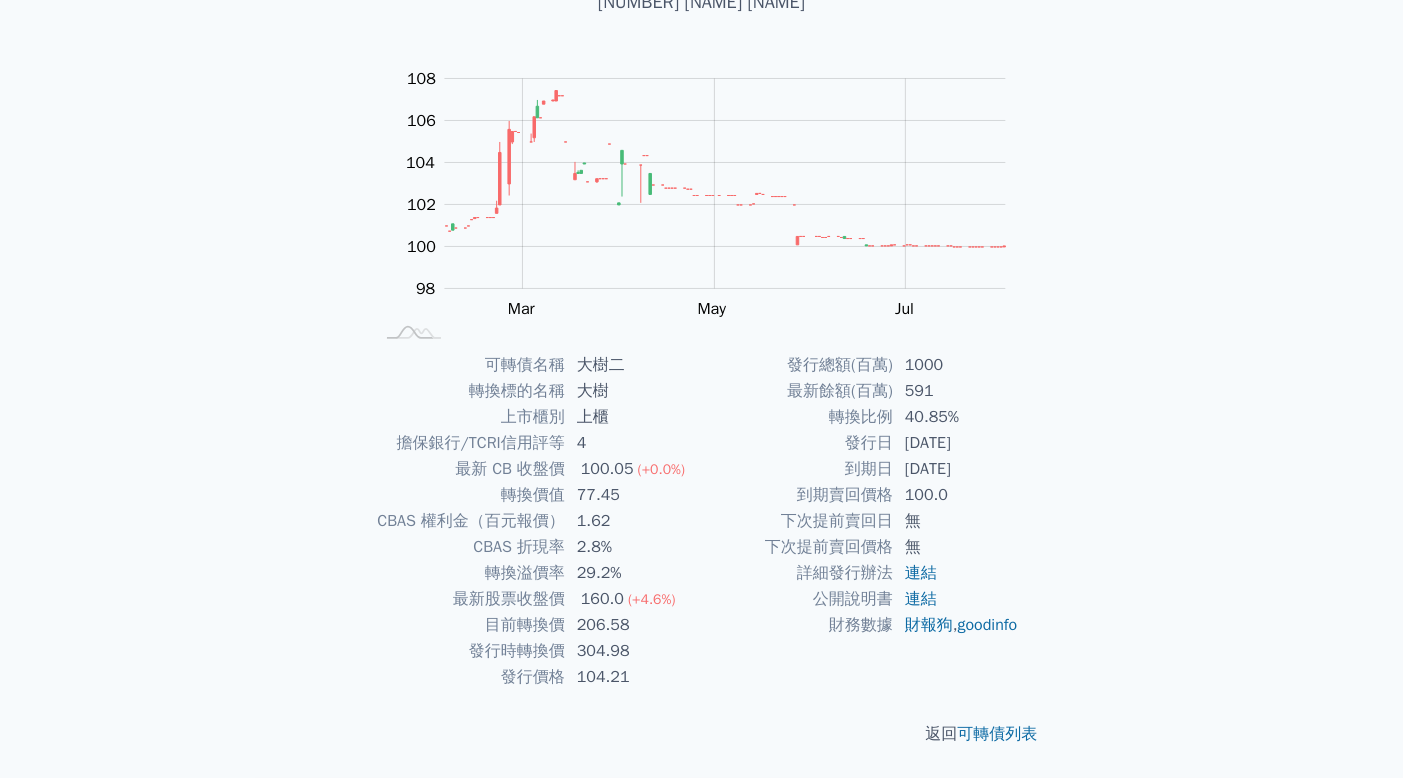 drag, startPoint x: 908, startPoint y: 441, endPoint x: 1014, endPoint y: 445, distance: 106.07545 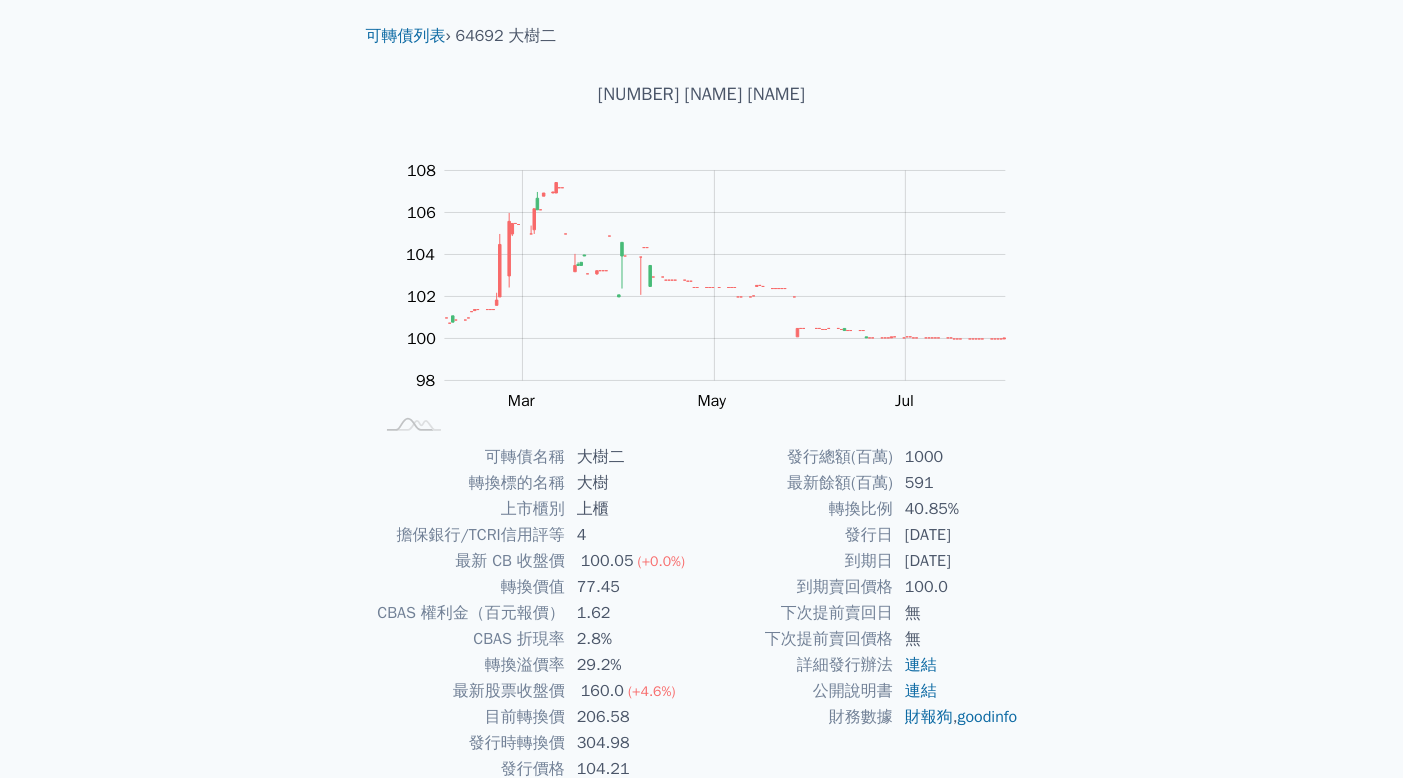 scroll, scrollTop: 0, scrollLeft: 0, axis: both 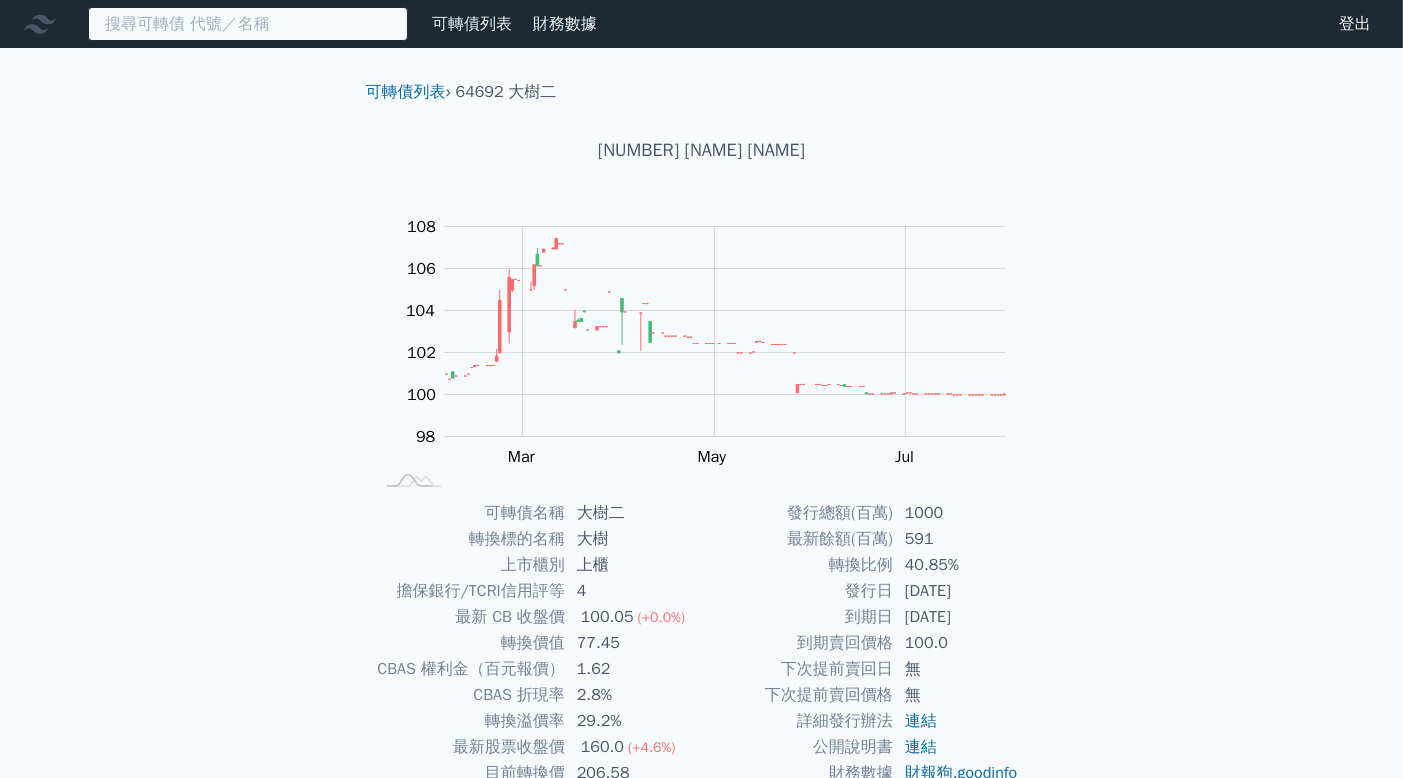 click at bounding box center (248, 24) 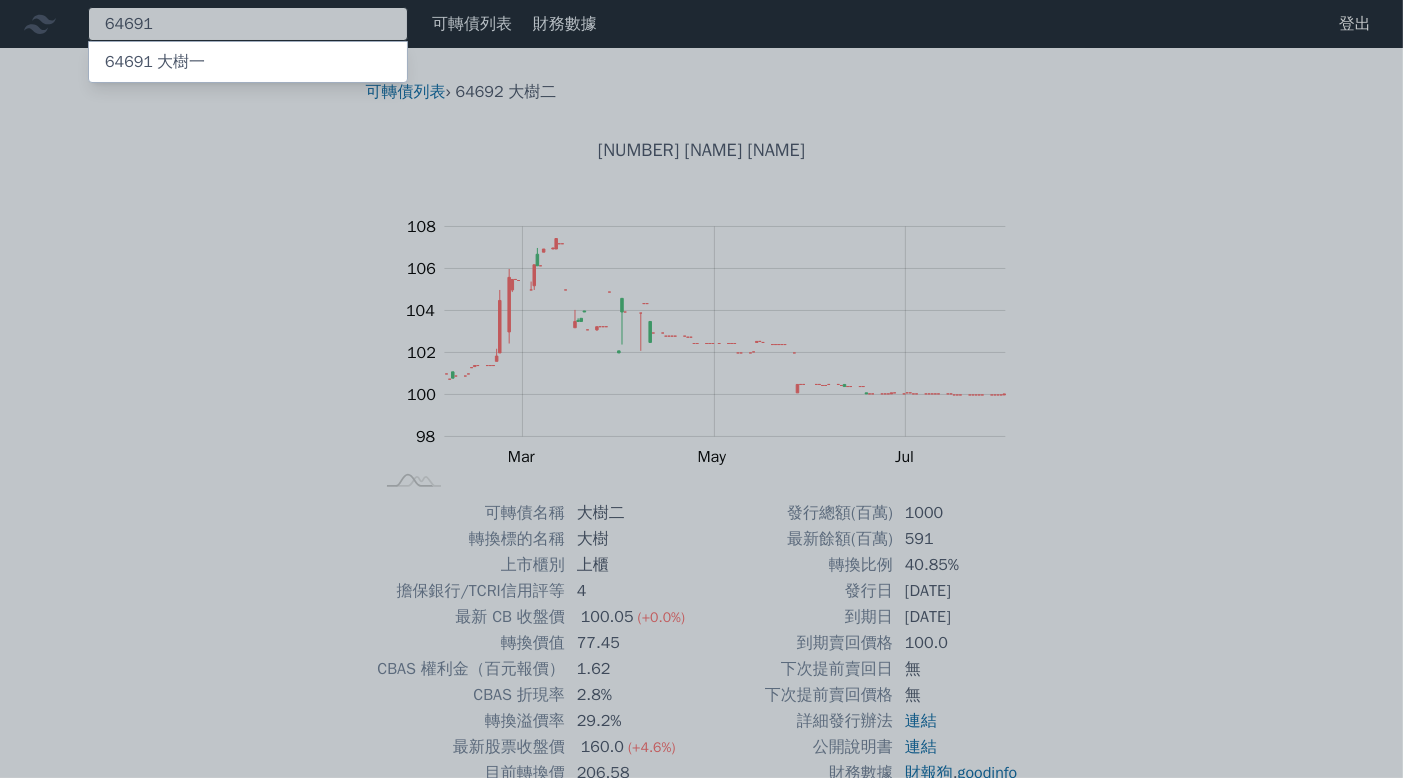 type on "64691" 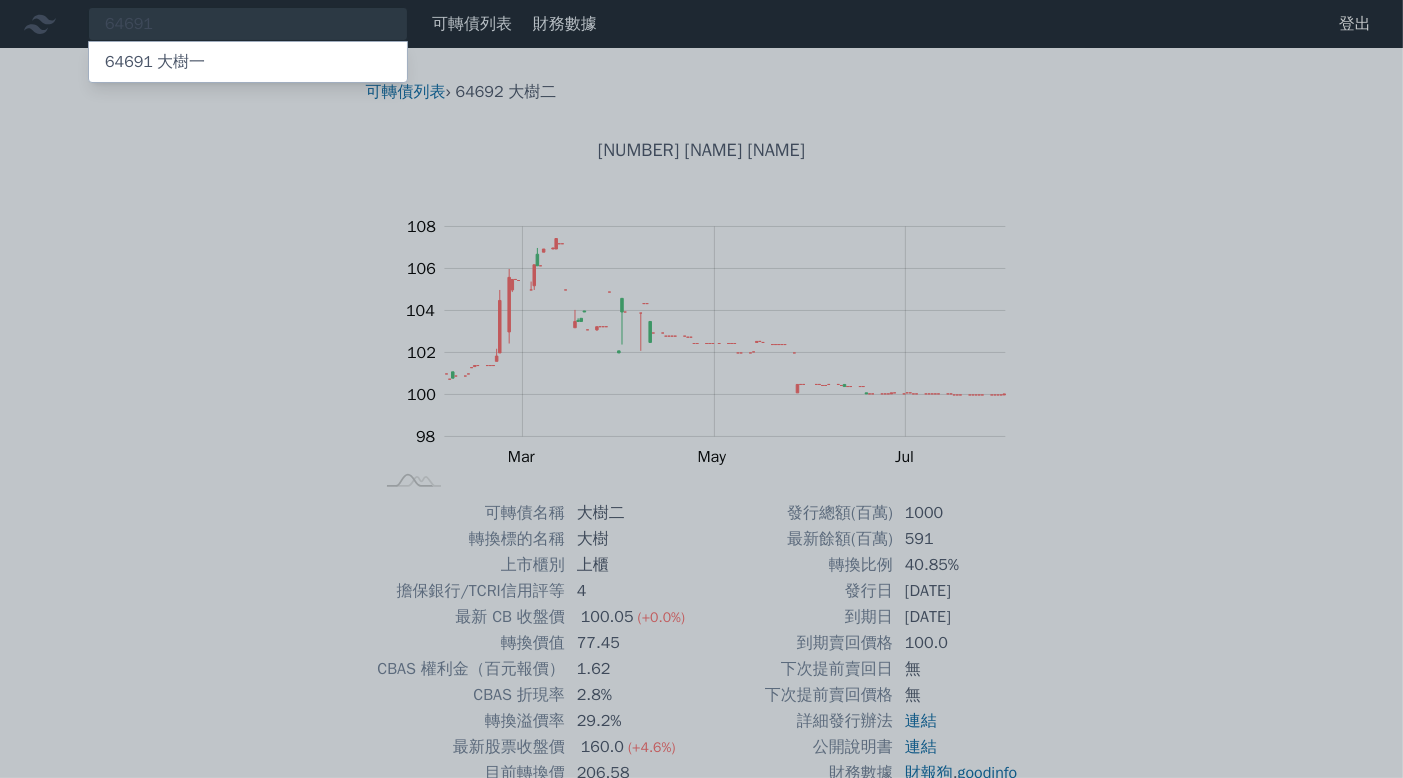 click on "[NUMBER] [NAME]" at bounding box center (248, 62) 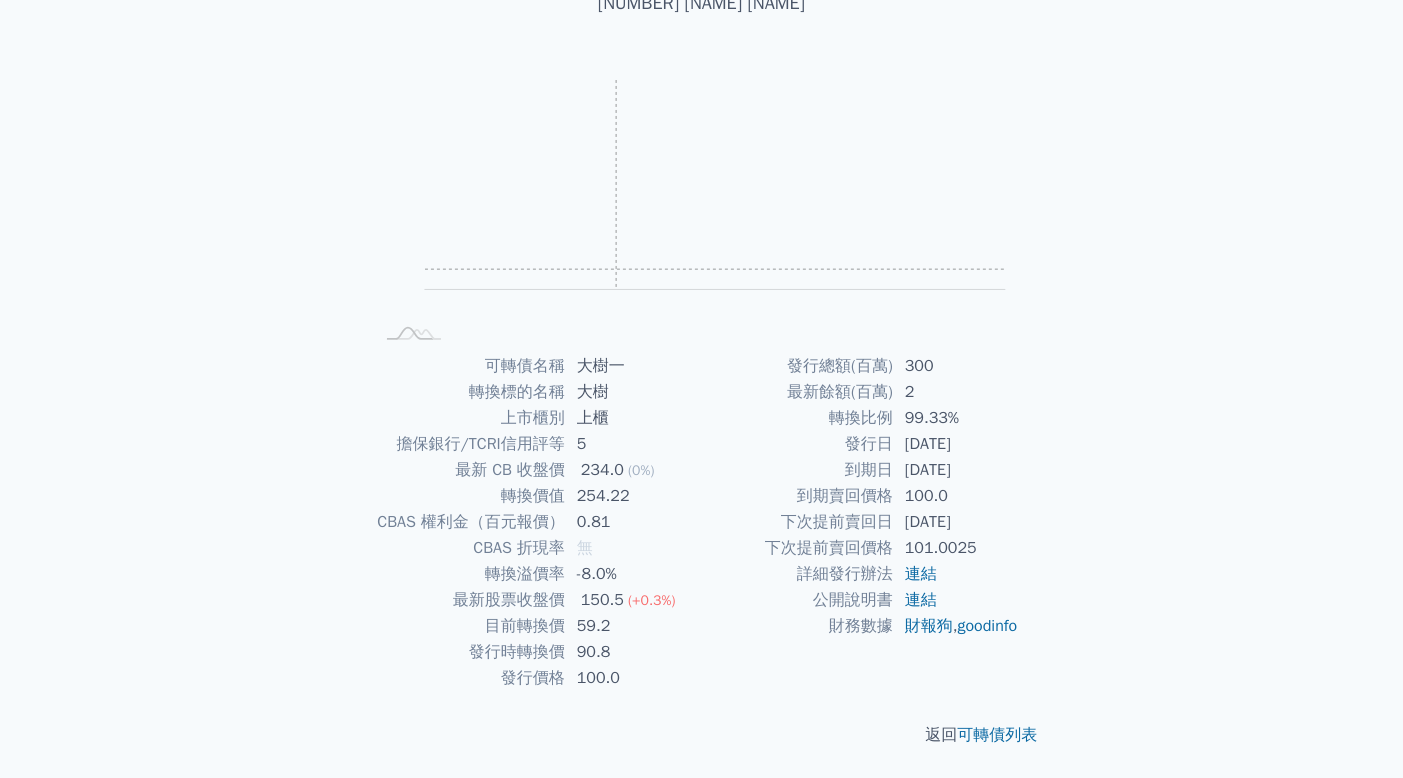 scroll, scrollTop: 148, scrollLeft: 0, axis: vertical 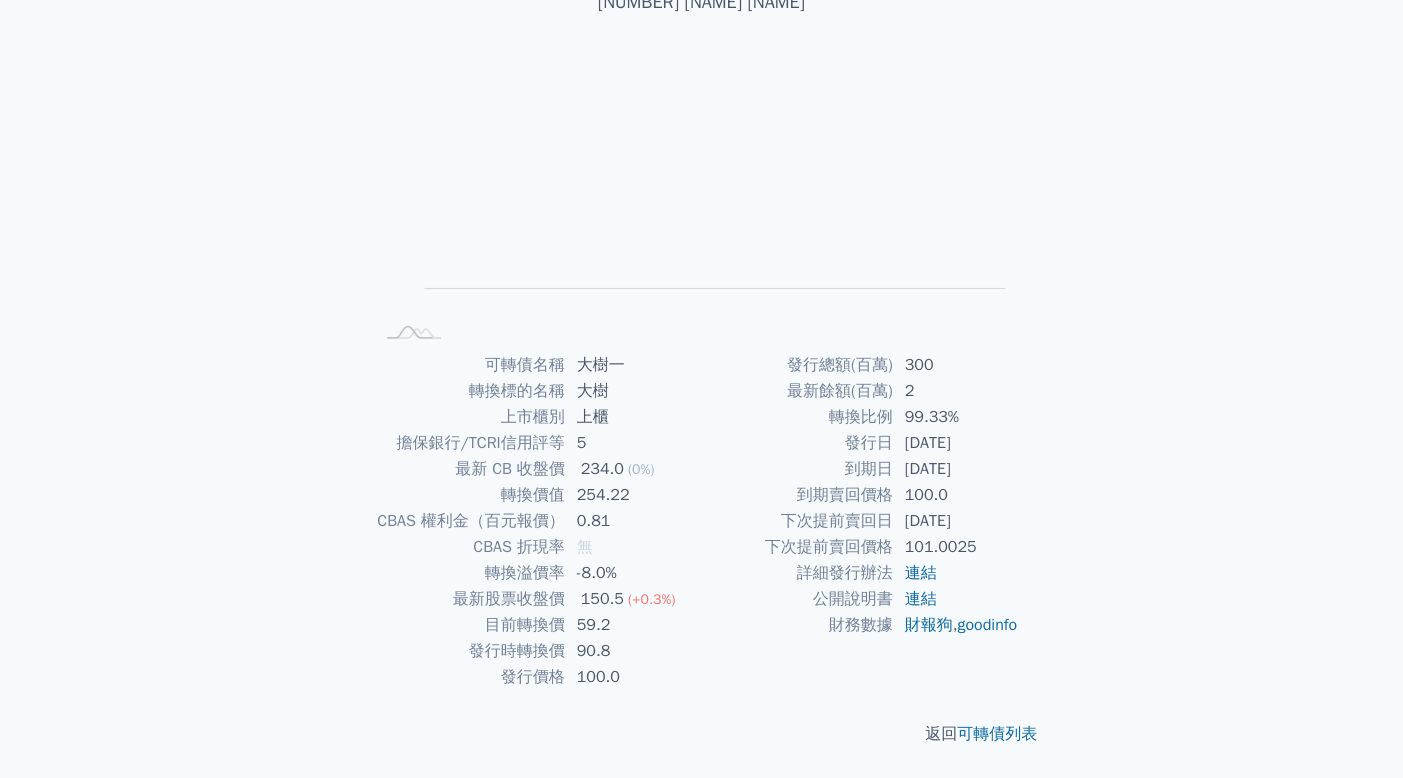 drag, startPoint x: 903, startPoint y: 443, endPoint x: 975, endPoint y: 446, distance: 72.06247 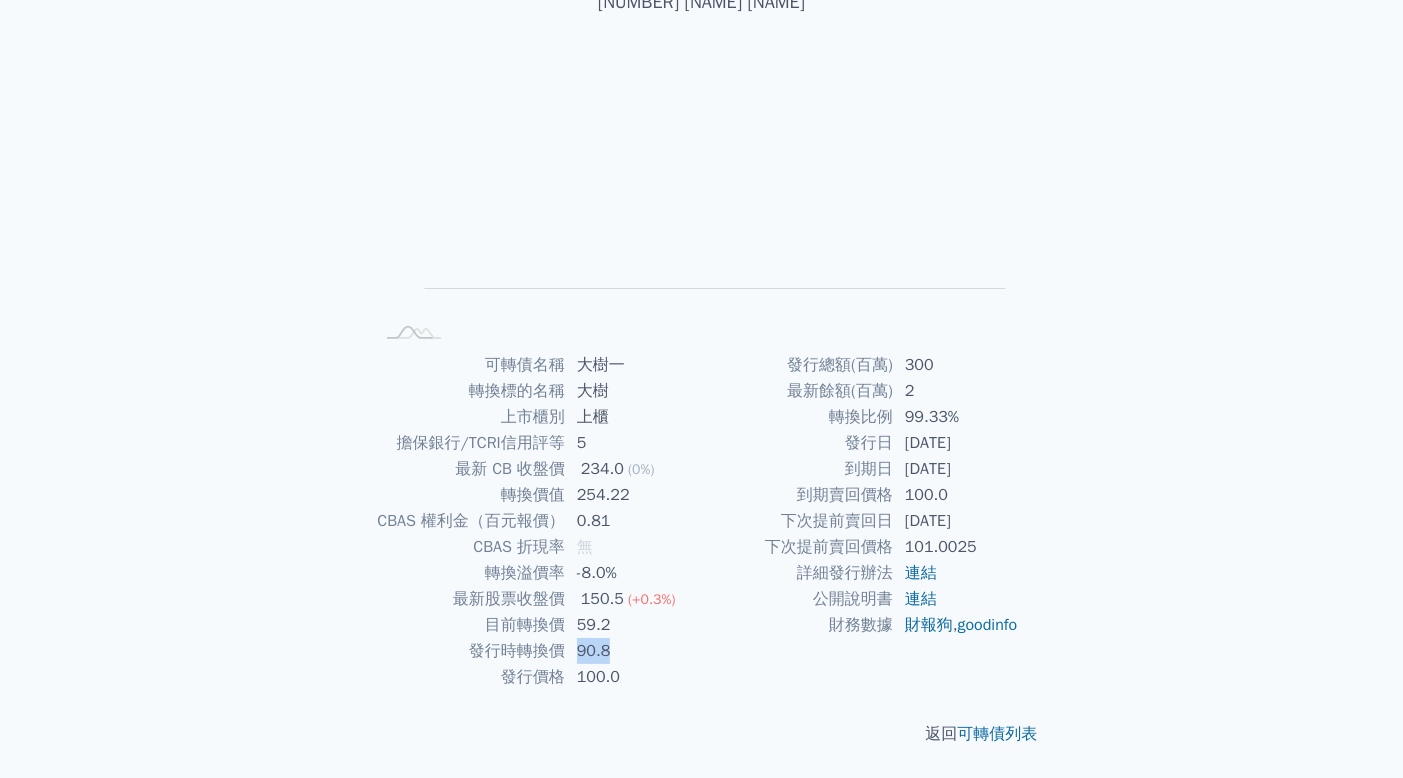 drag, startPoint x: 576, startPoint y: 653, endPoint x: 616, endPoint y: 657, distance: 40.1995 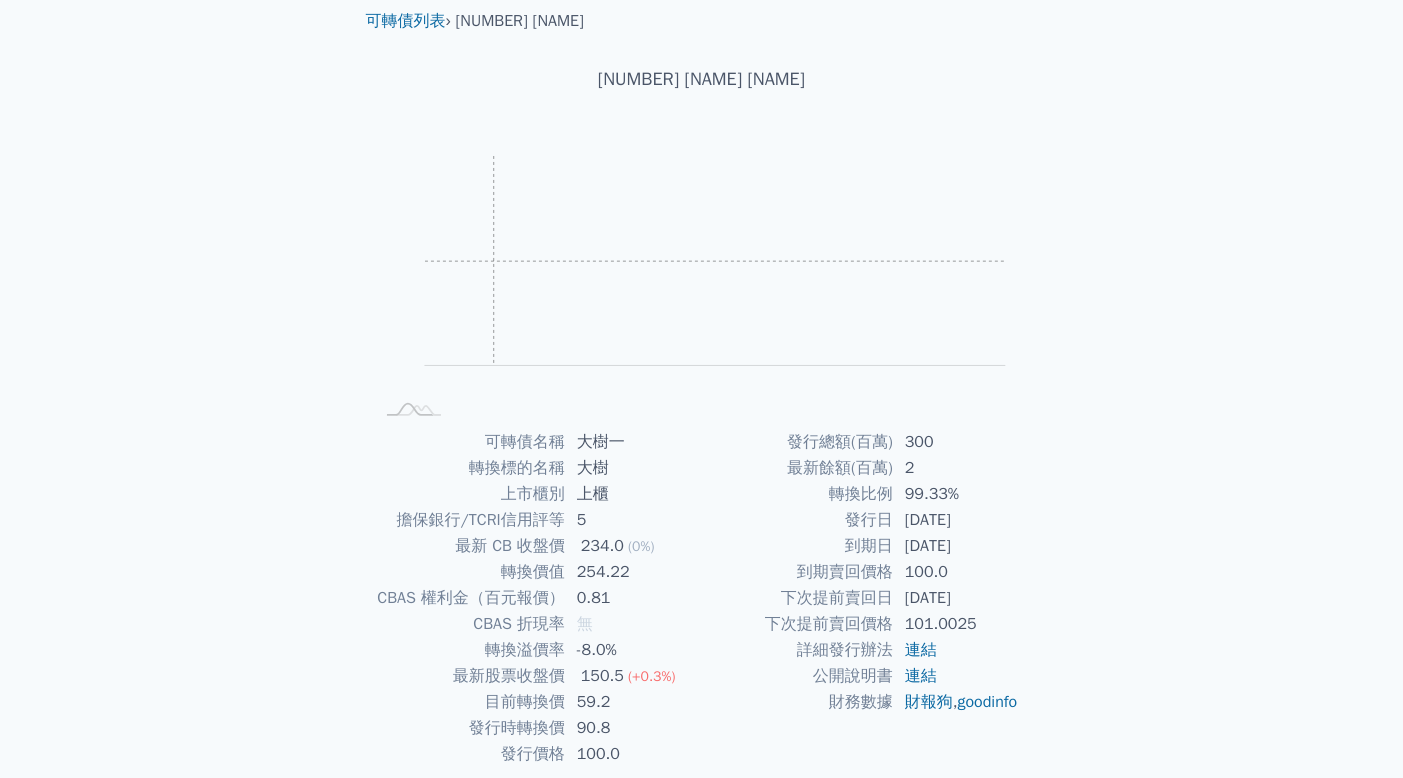 scroll, scrollTop: 0, scrollLeft: 0, axis: both 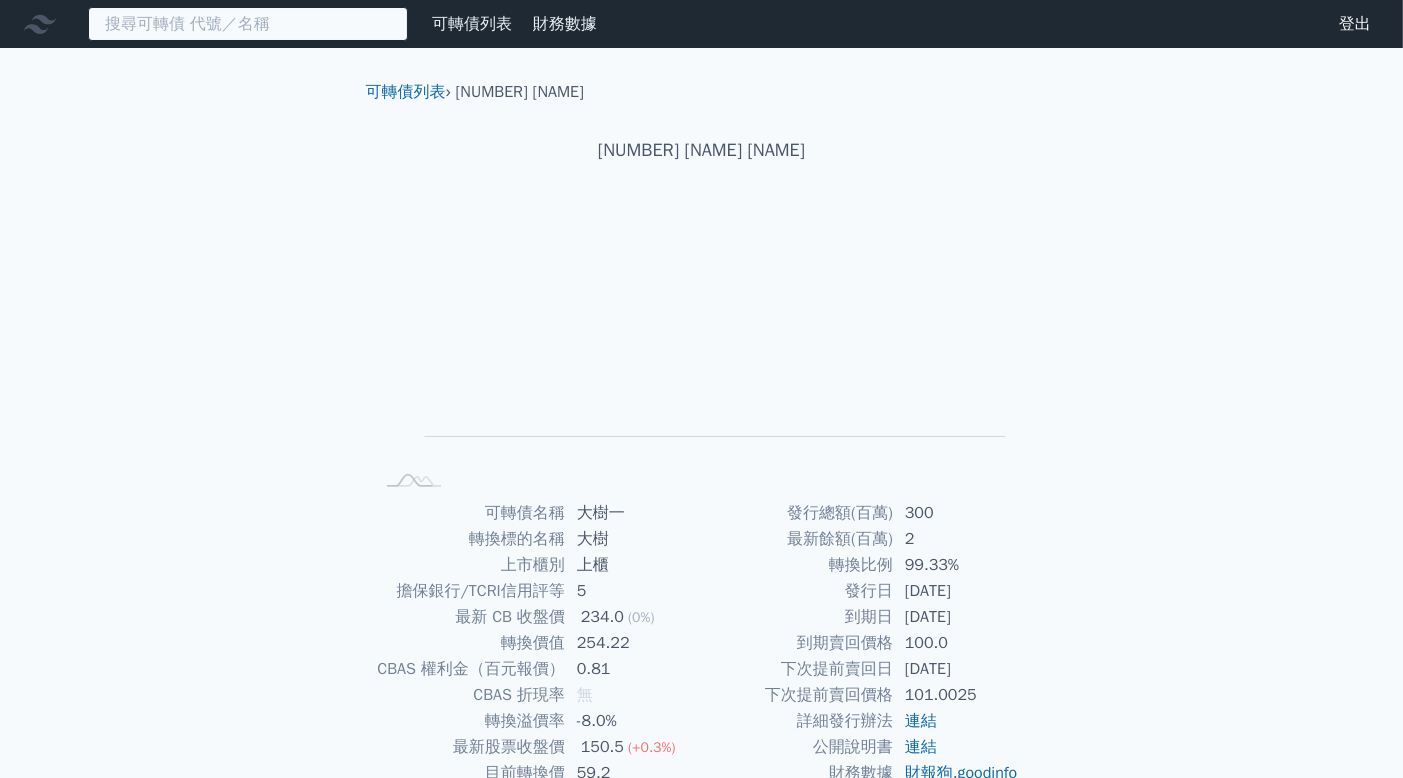 click at bounding box center [248, 24] 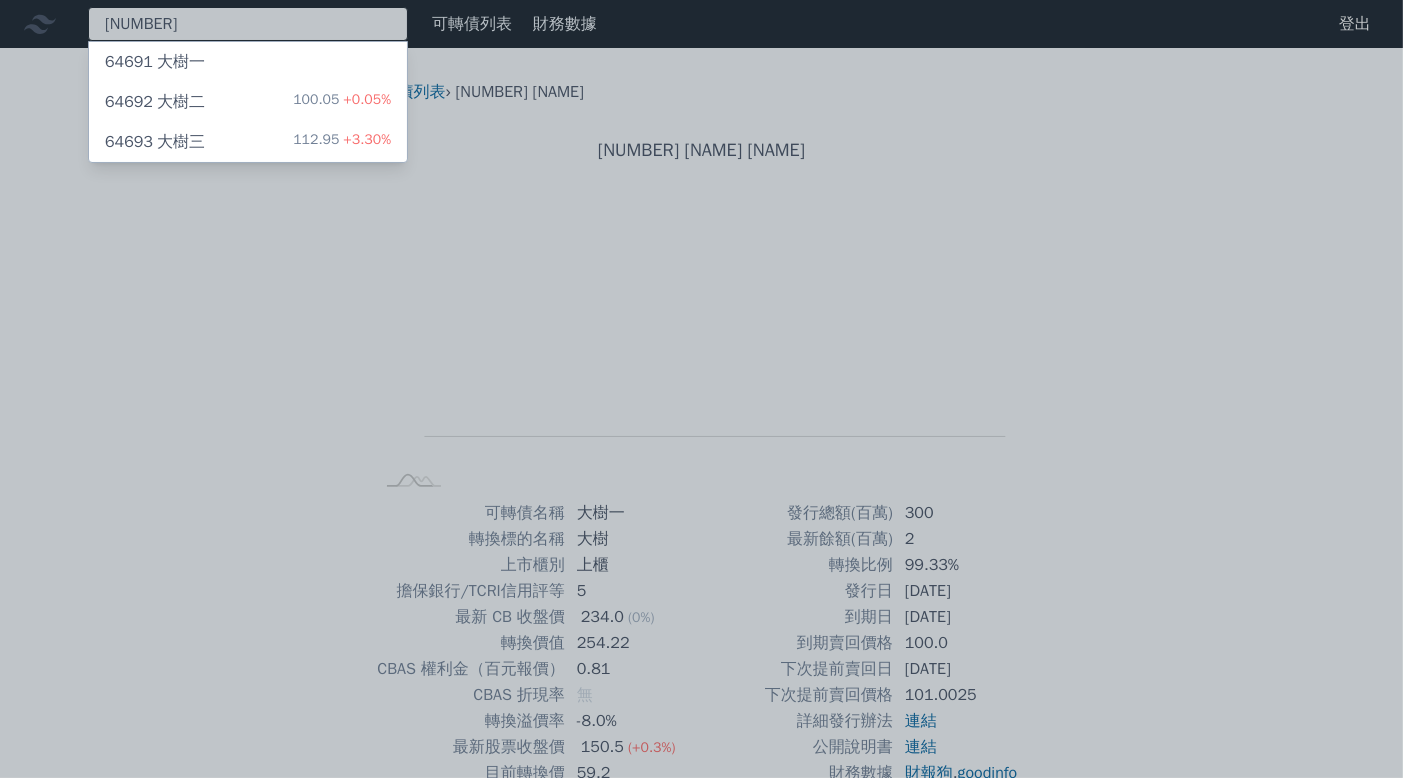 type on "[NUMBER]" 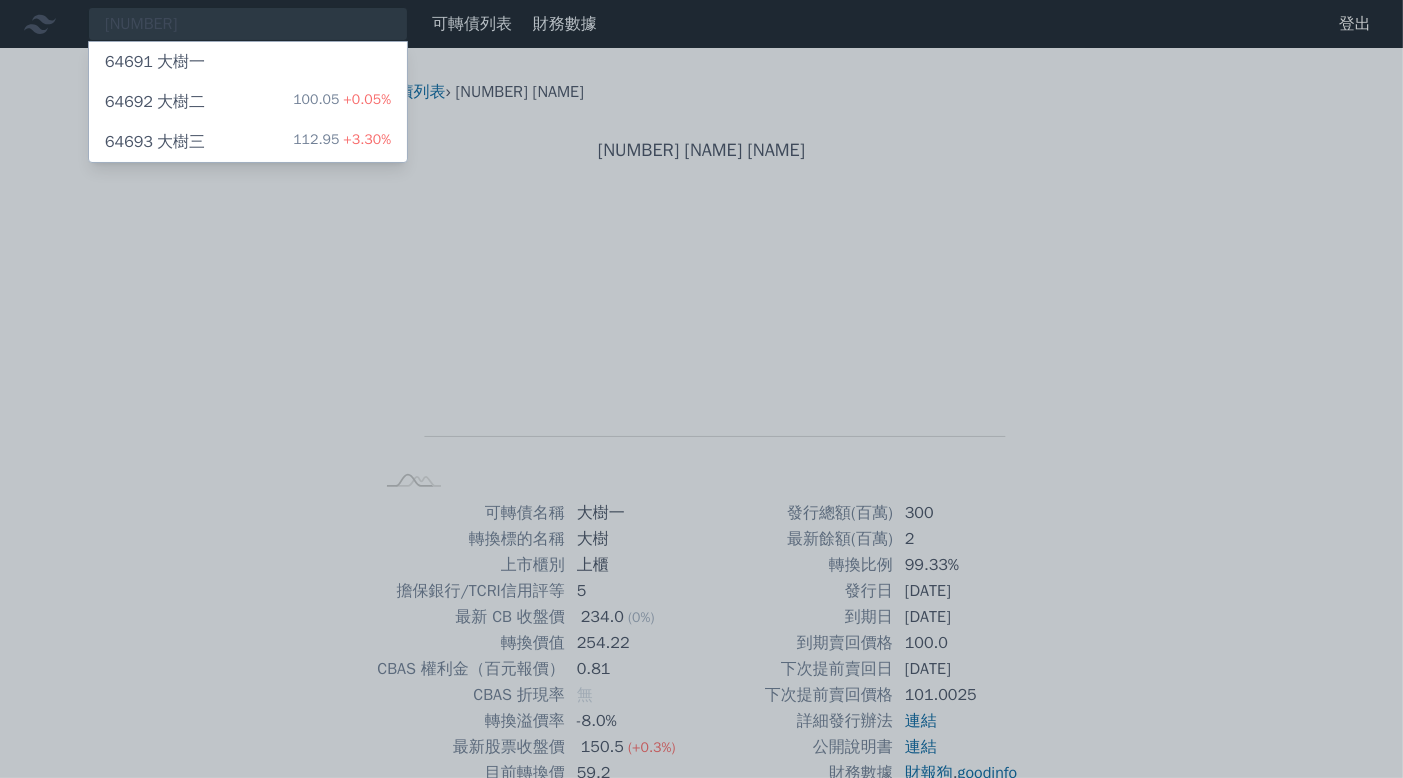 click on "[NUMBER] [NAME]
[NUMBER] [PERCENT]" at bounding box center [248, 102] 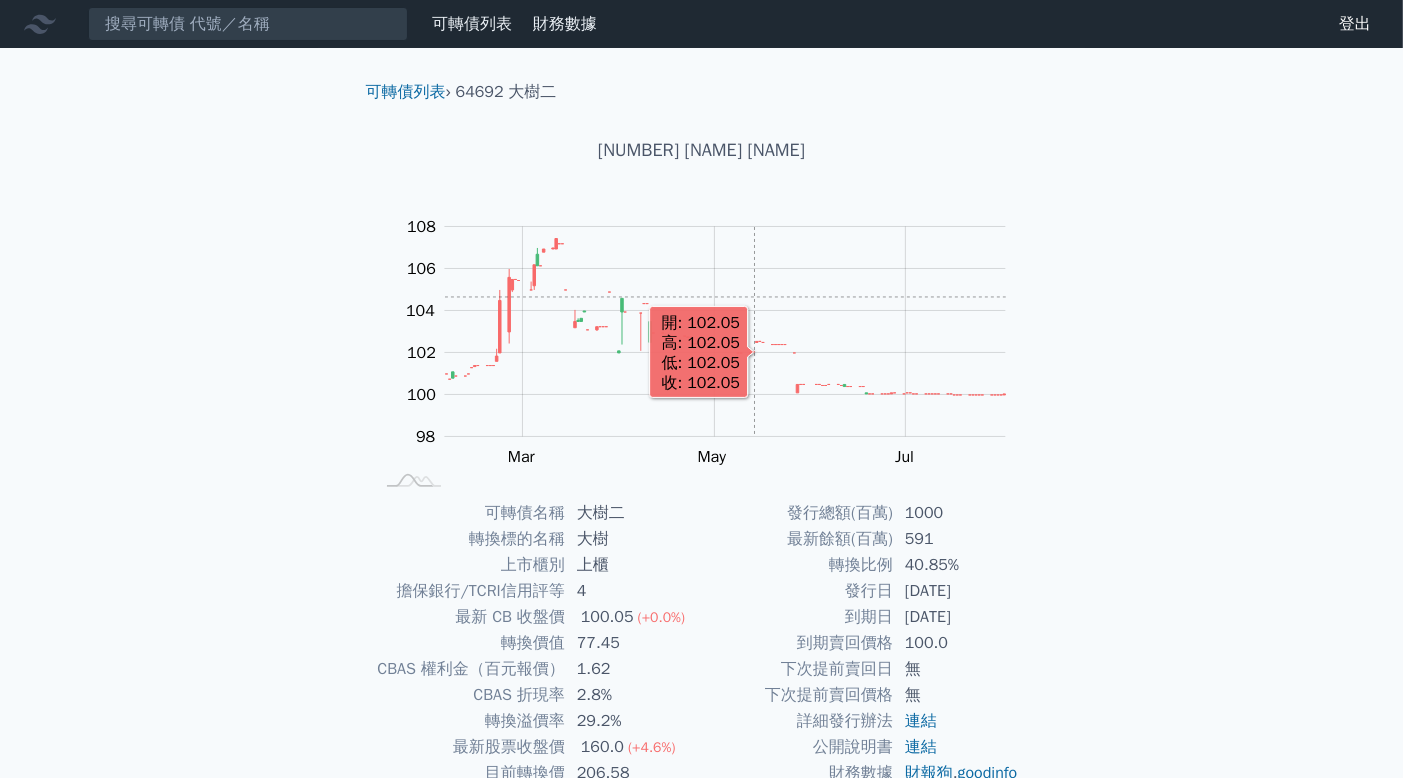 scroll, scrollTop: 148, scrollLeft: 0, axis: vertical 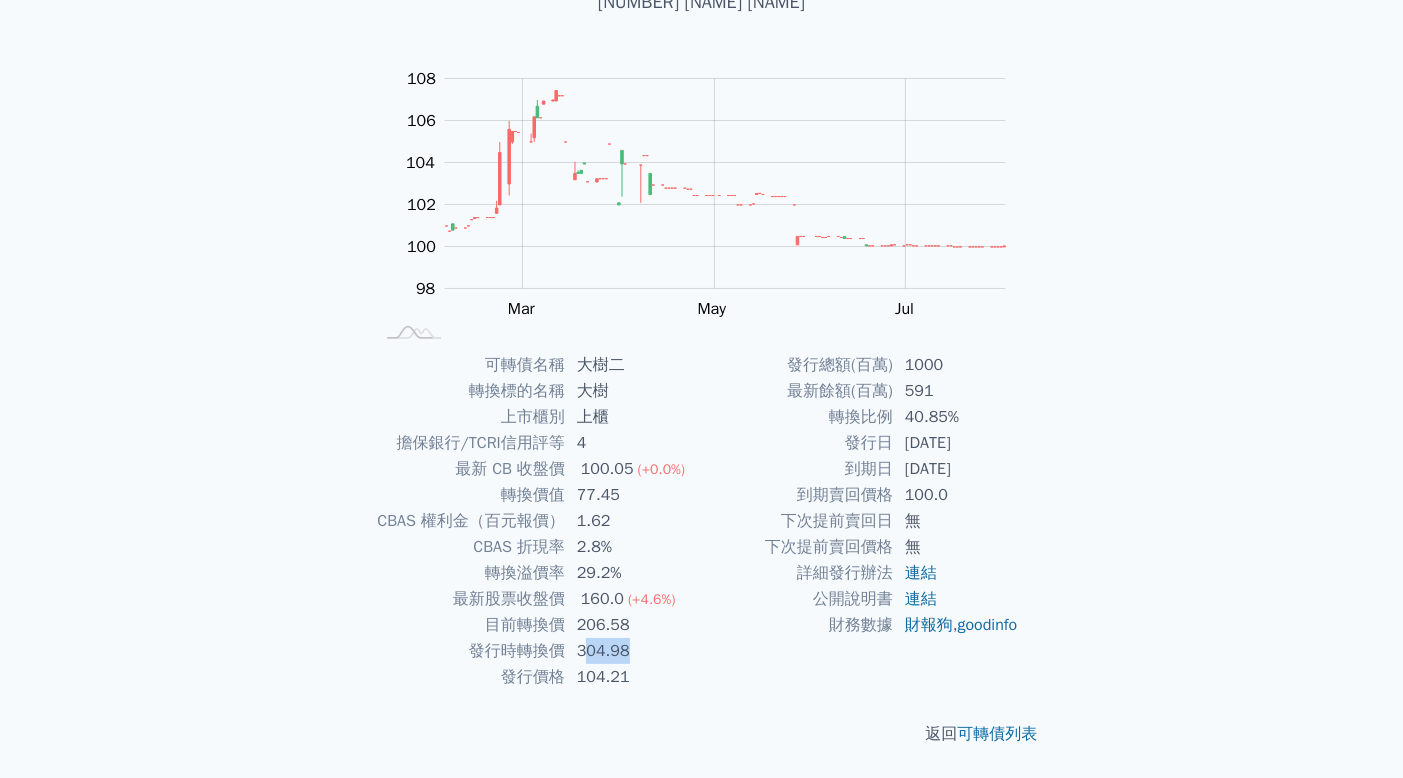 drag, startPoint x: 632, startPoint y: 655, endPoint x: 581, endPoint y: 653, distance: 51.0392 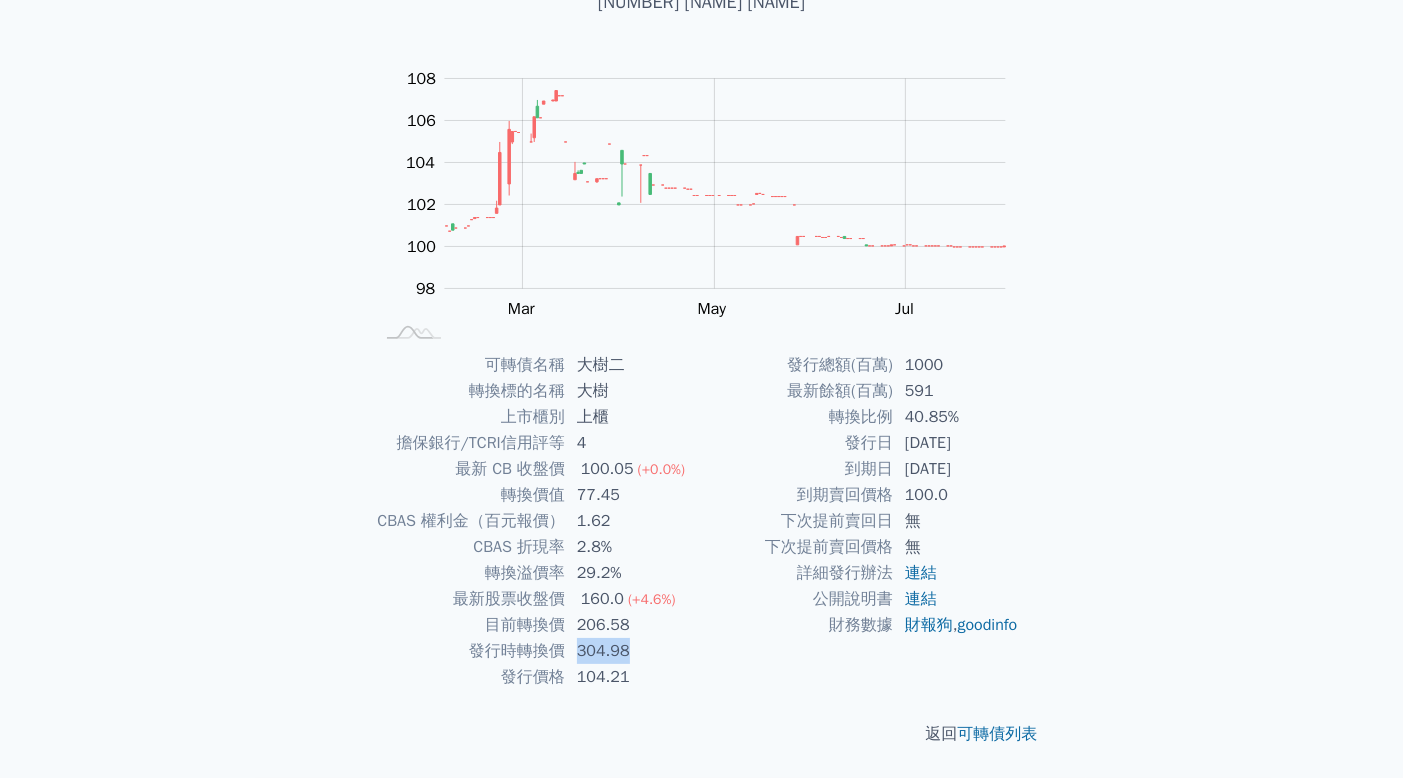 drag, startPoint x: 576, startPoint y: 654, endPoint x: 632, endPoint y: 654, distance: 56 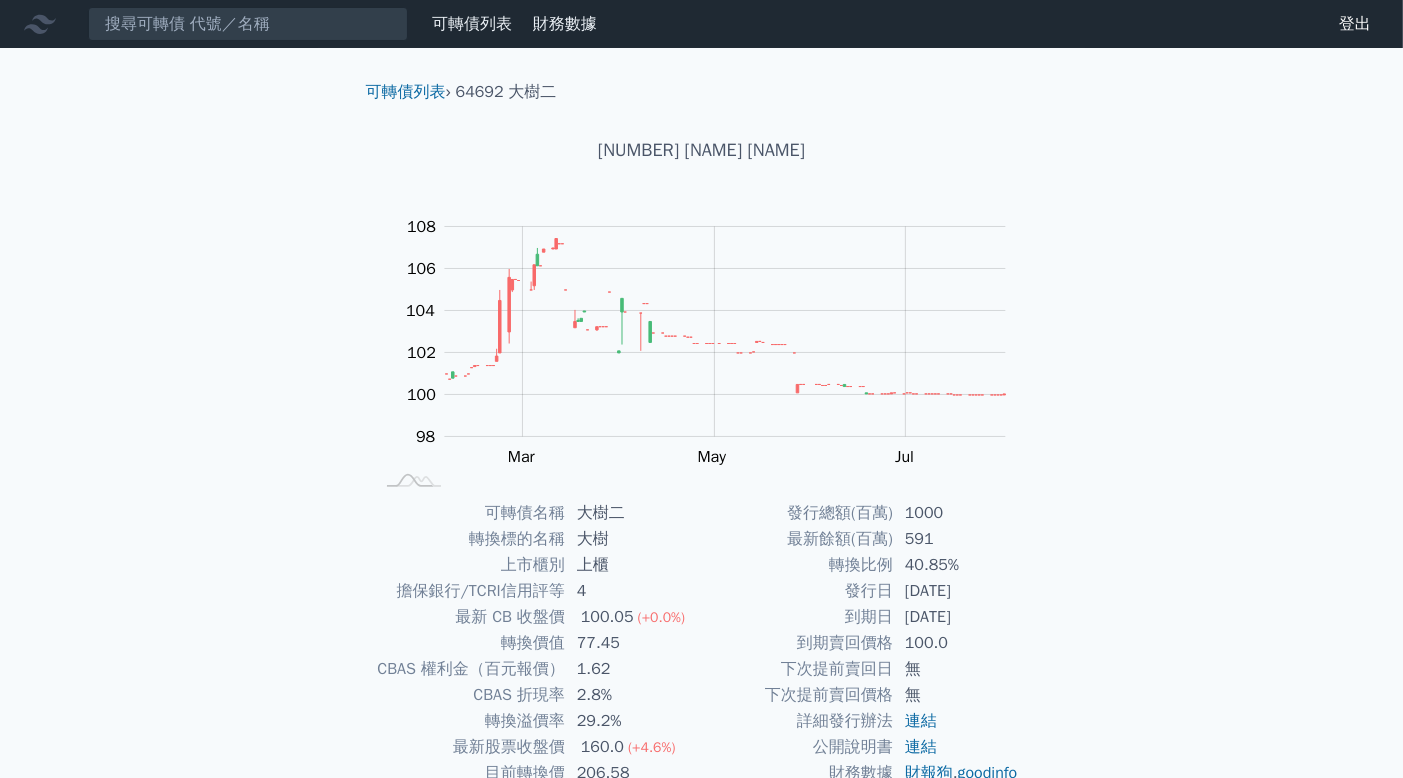 scroll, scrollTop: 0, scrollLeft: 0, axis: both 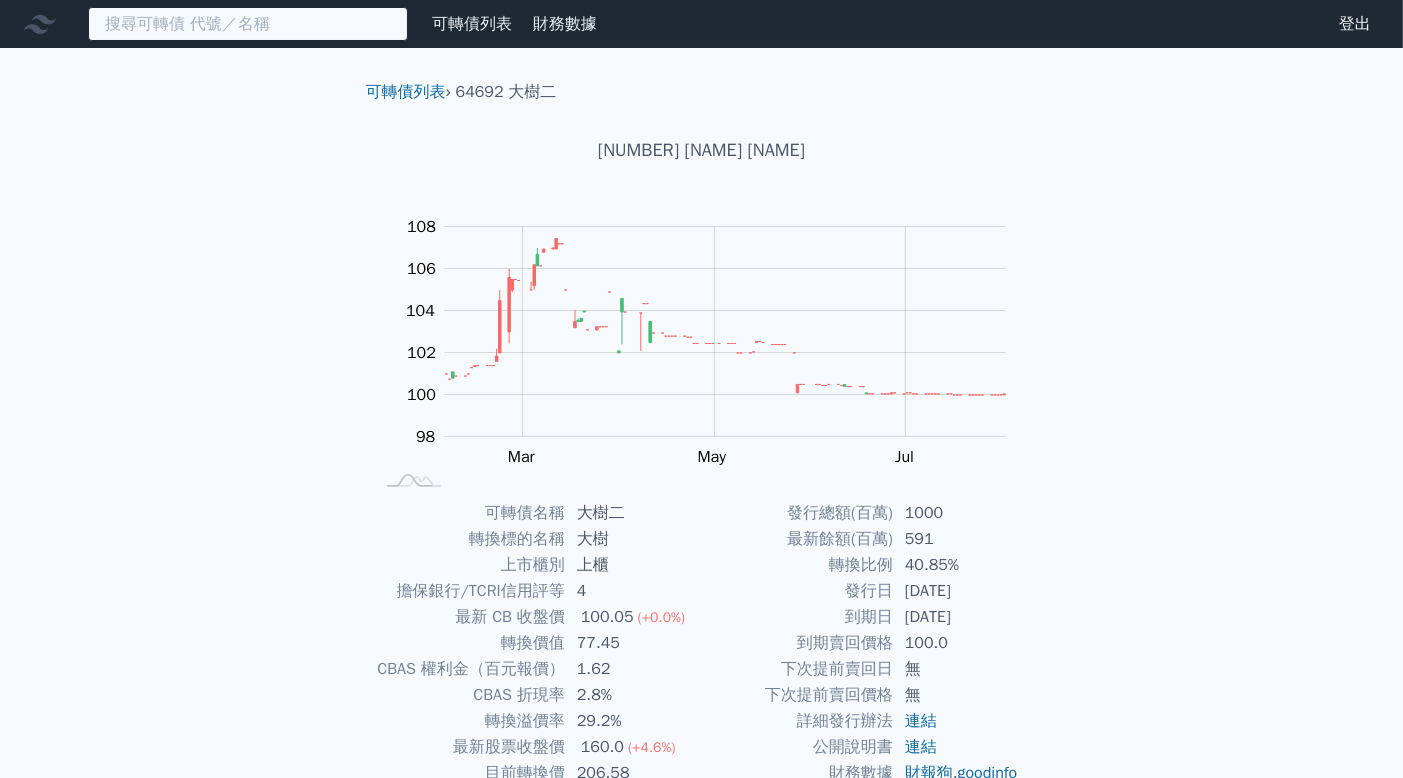 click at bounding box center [248, 24] 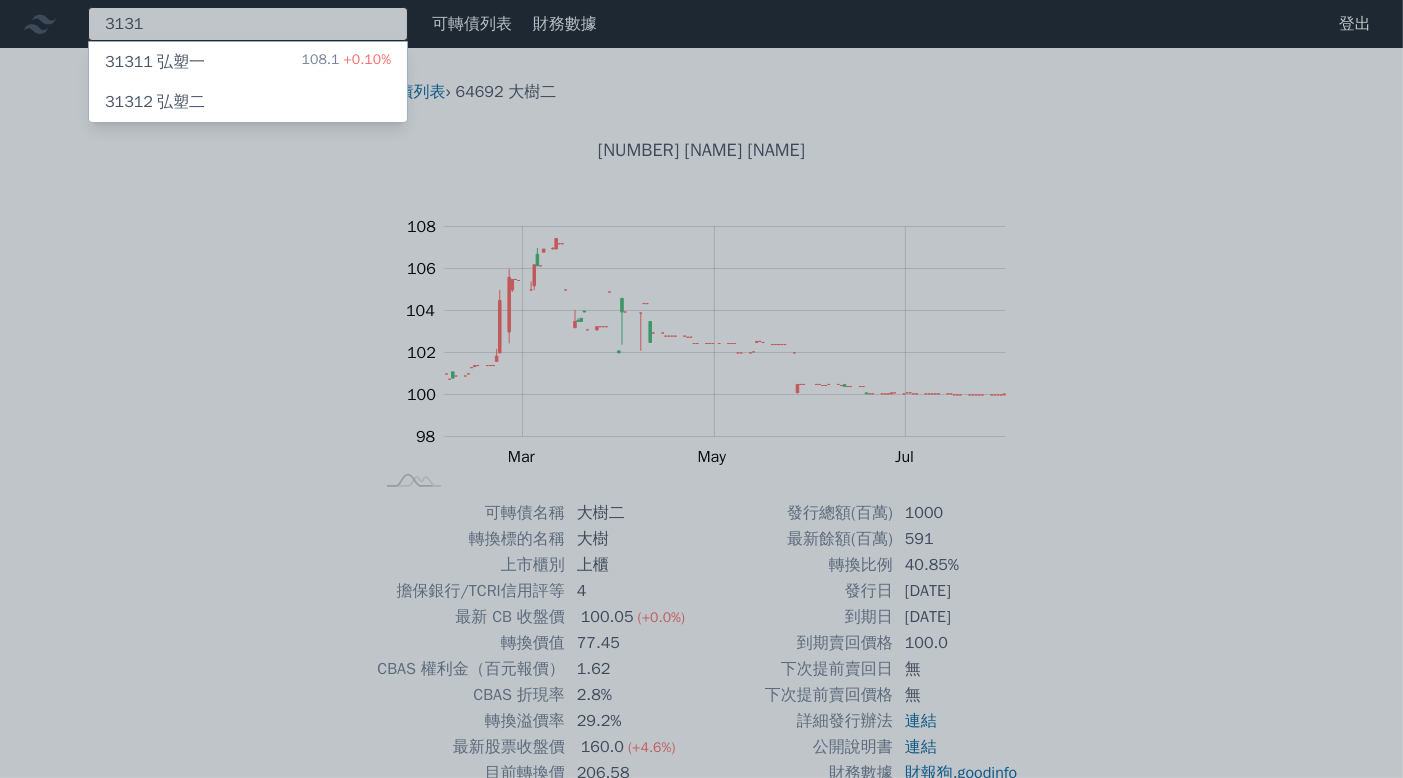 type on "3131" 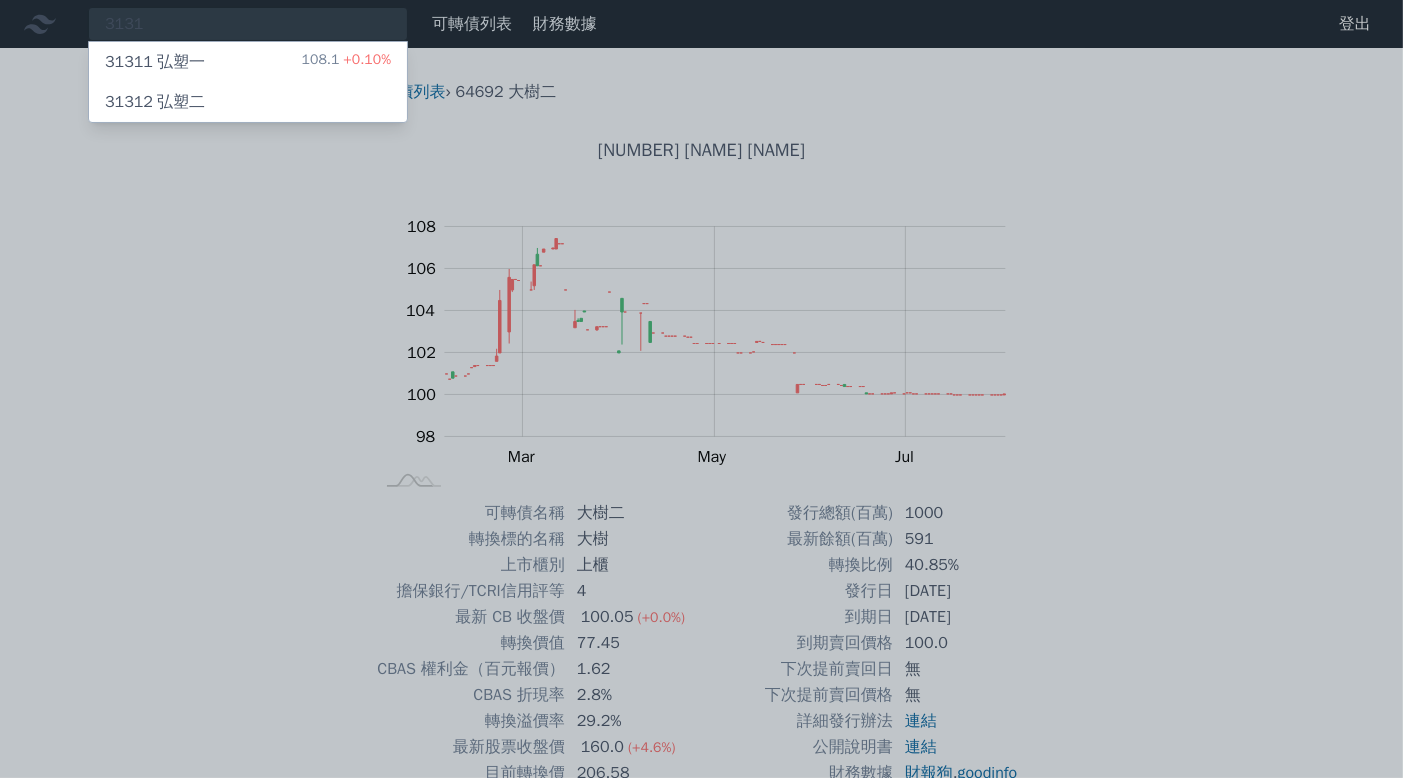 click on "[NUMBER] [NAME]
[NUMBER] [PERCENT]" at bounding box center [248, 62] 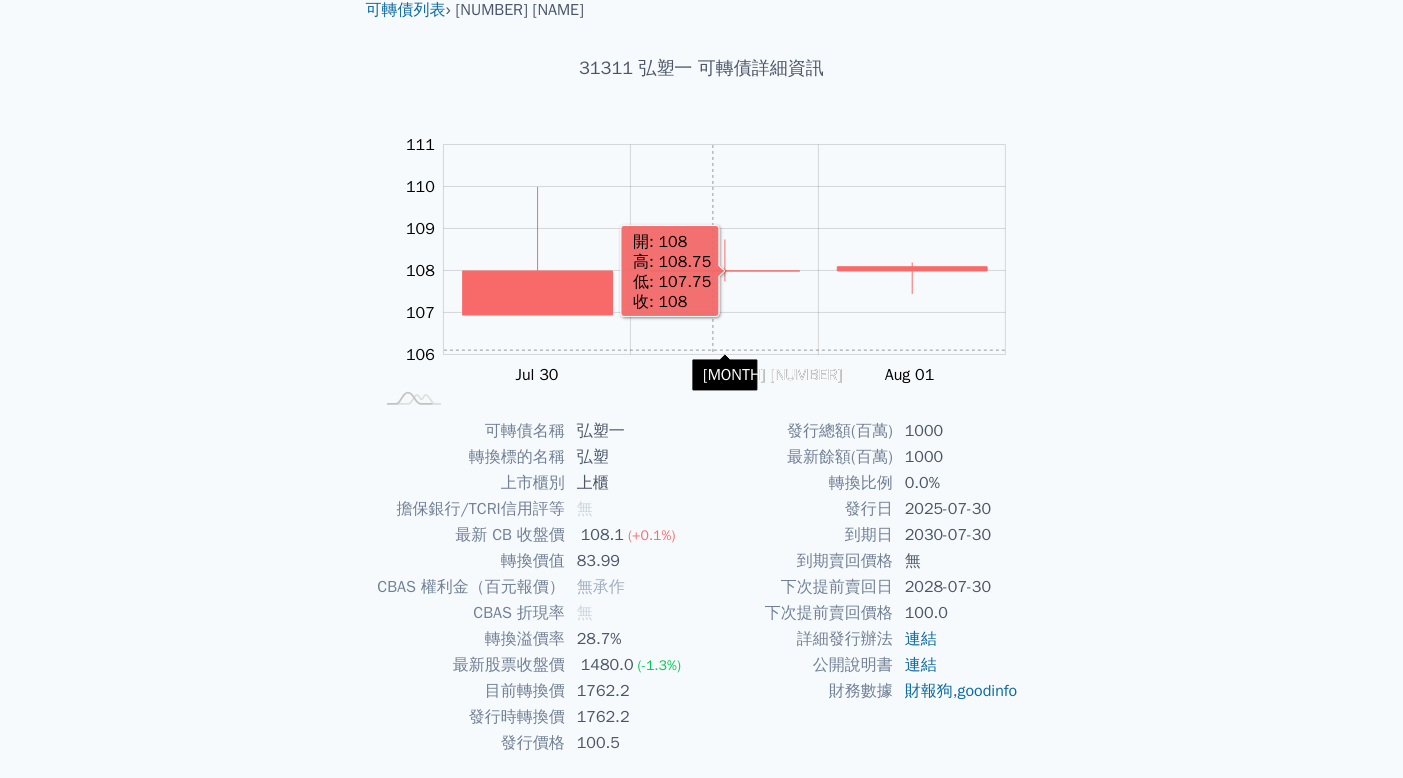 scroll, scrollTop: 148, scrollLeft: 0, axis: vertical 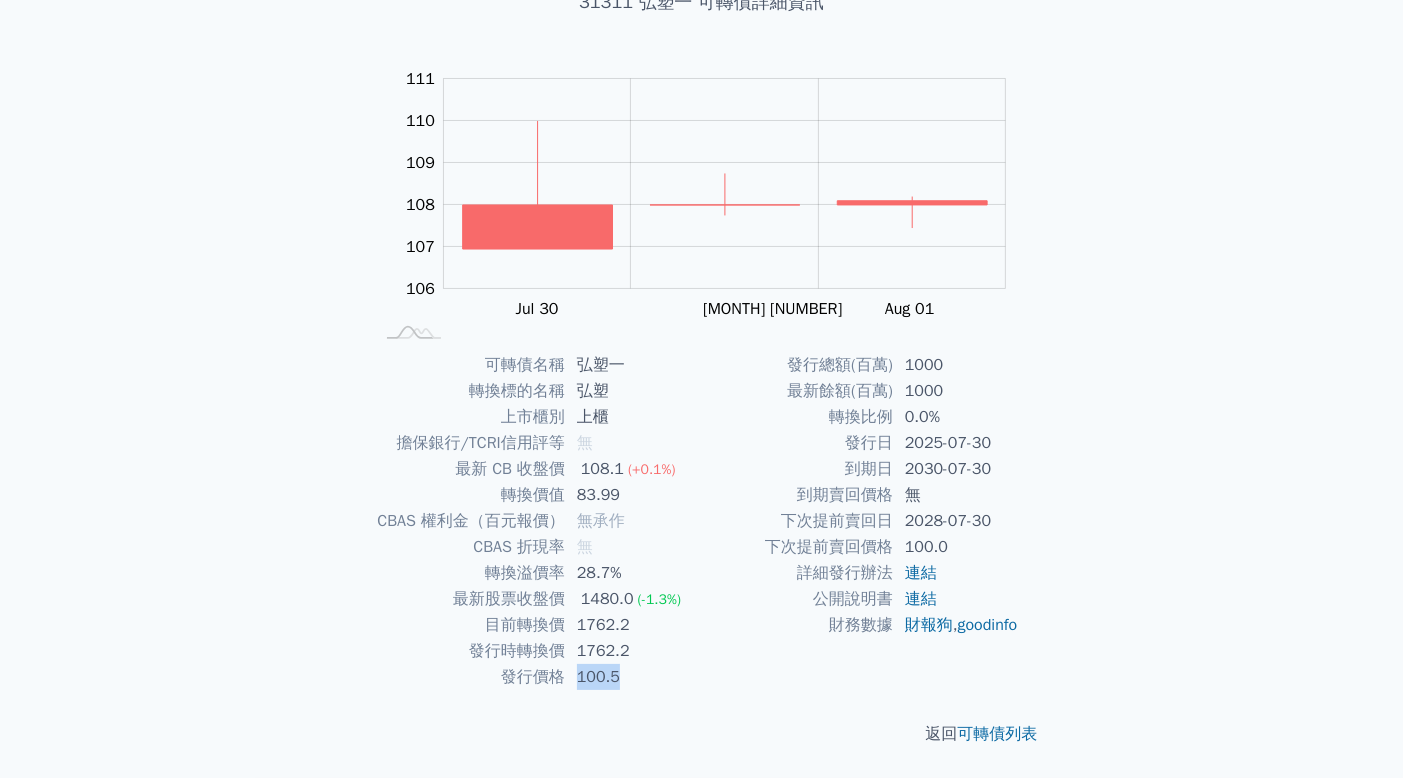 drag, startPoint x: 576, startPoint y: 679, endPoint x: 626, endPoint y: 685, distance: 50.358715 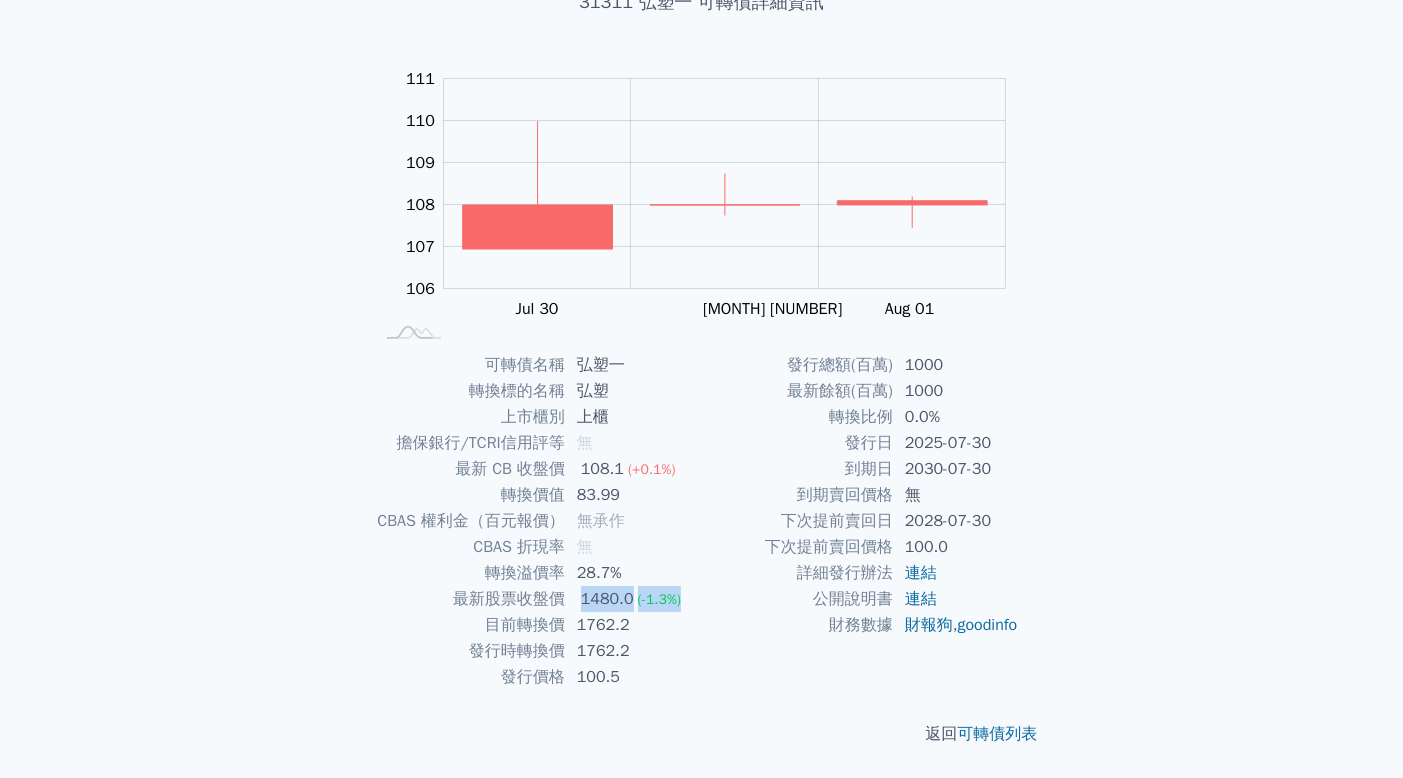 drag, startPoint x: 578, startPoint y: 596, endPoint x: 700, endPoint y: 589, distance: 122.20065 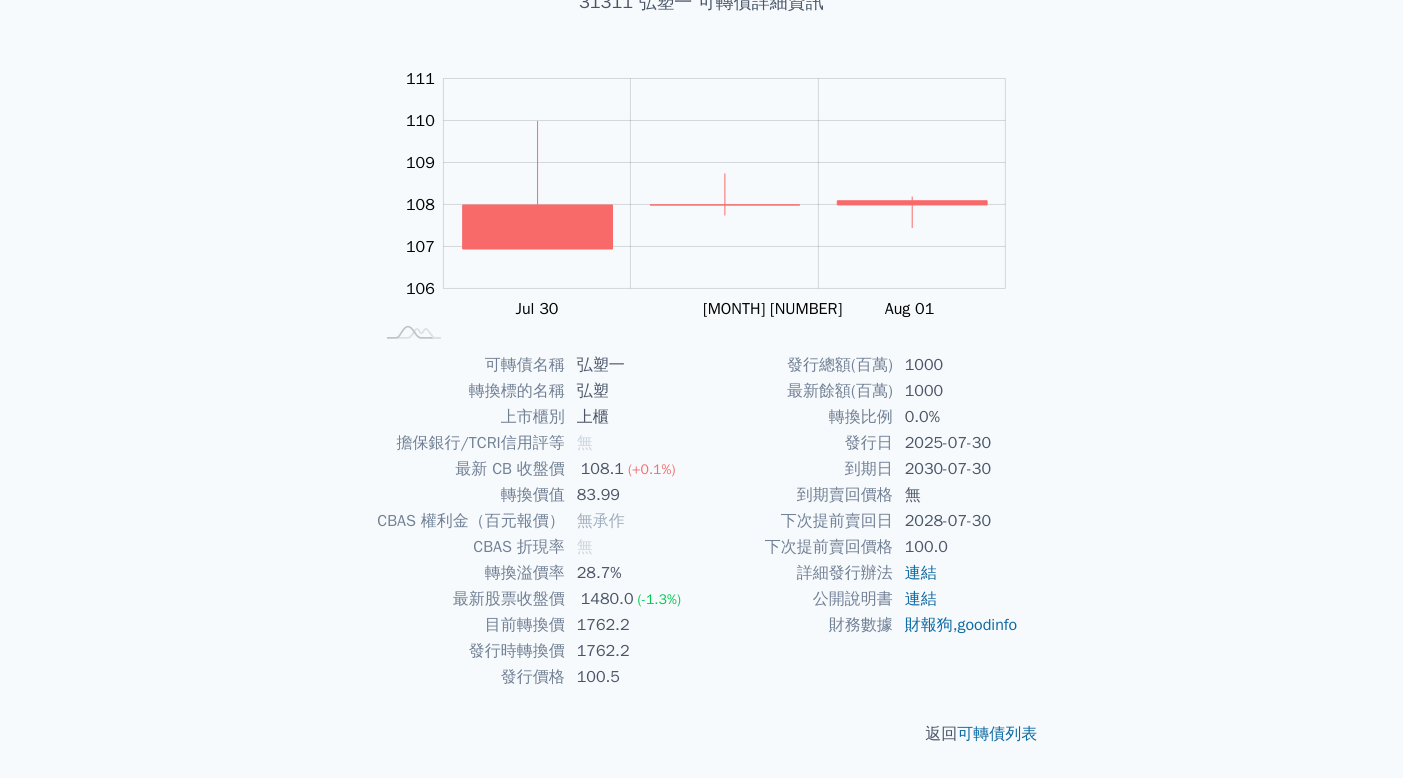click on "1480.0 (-1.3%)" at bounding box center [633, 599] 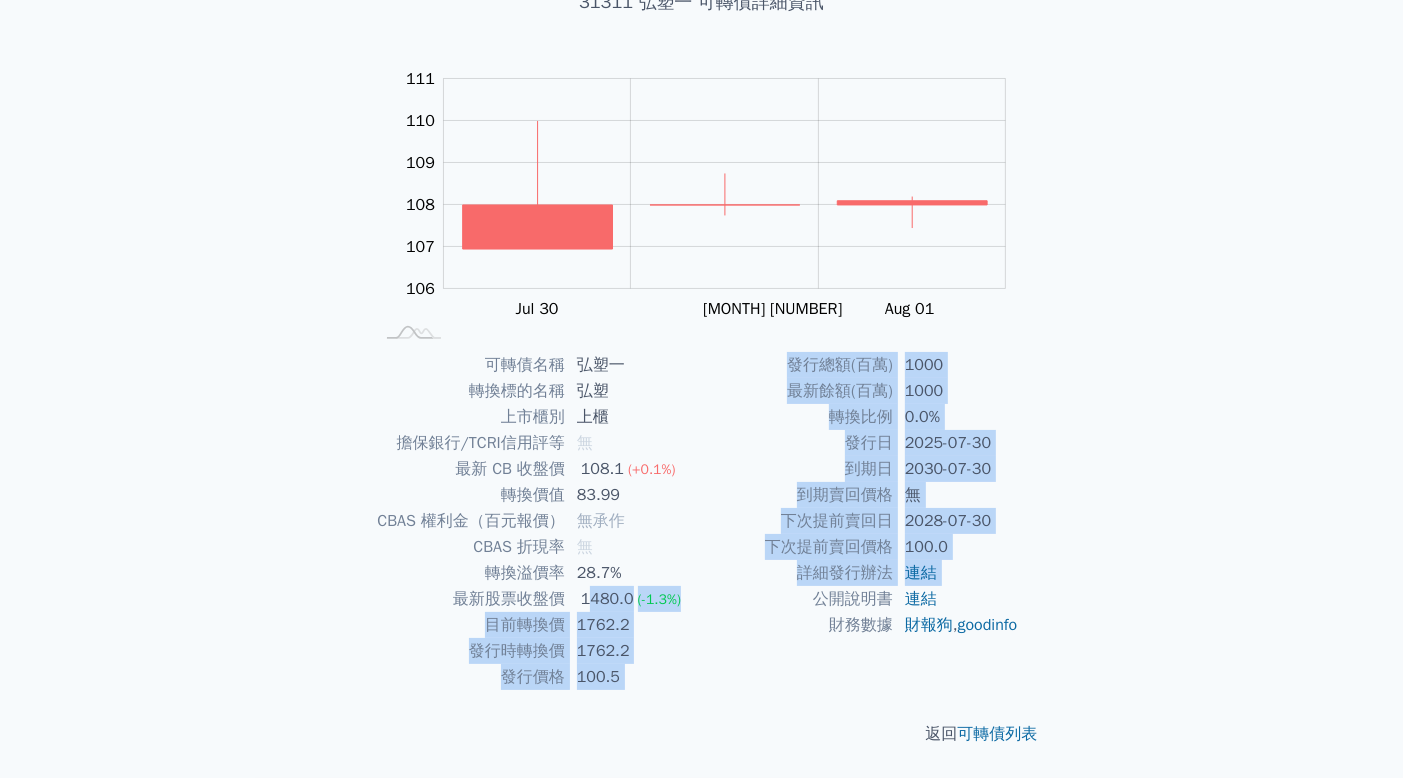 drag, startPoint x: 588, startPoint y: 597, endPoint x: 709, endPoint y: 594, distance: 121.037186 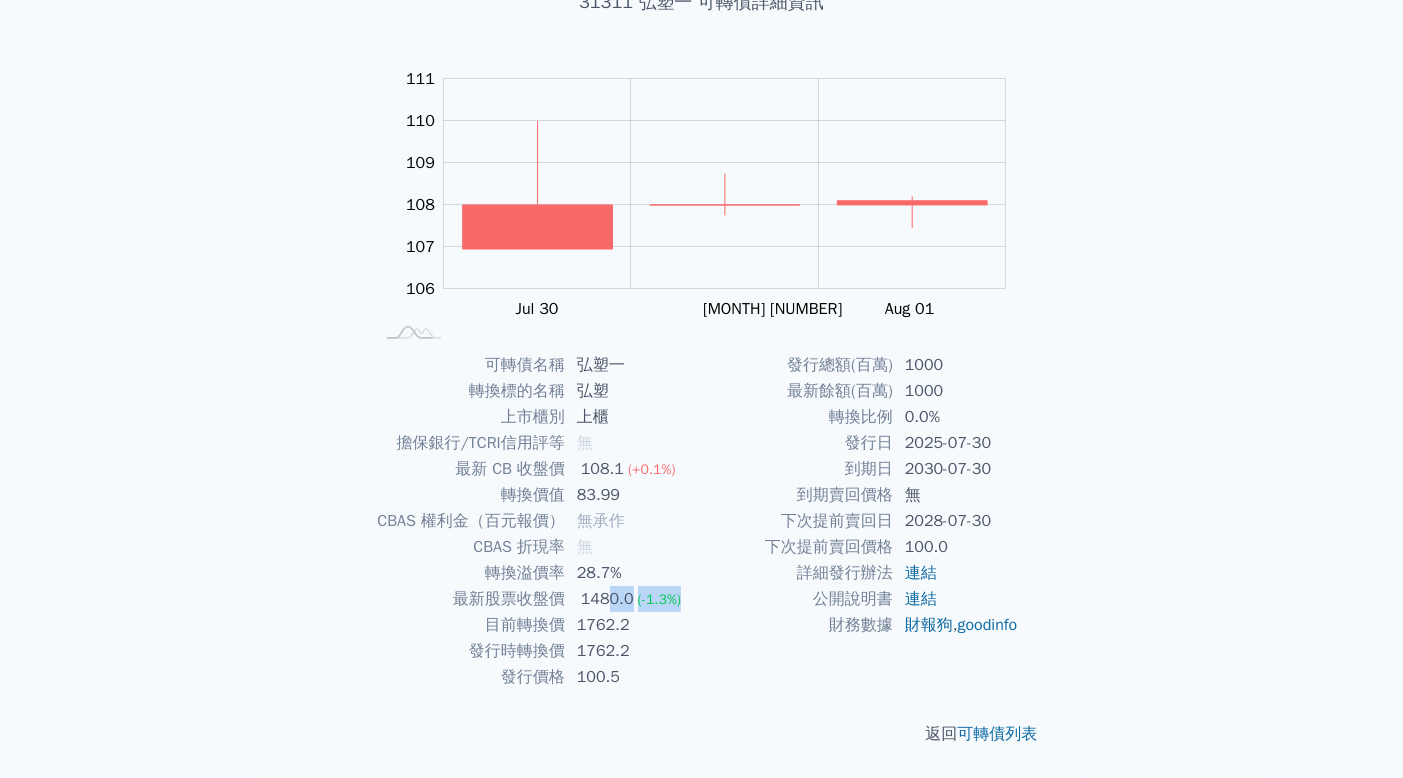 drag, startPoint x: 695, startPoint y: 594, endPoint x: 608, endPoint y: 594, distance: 87 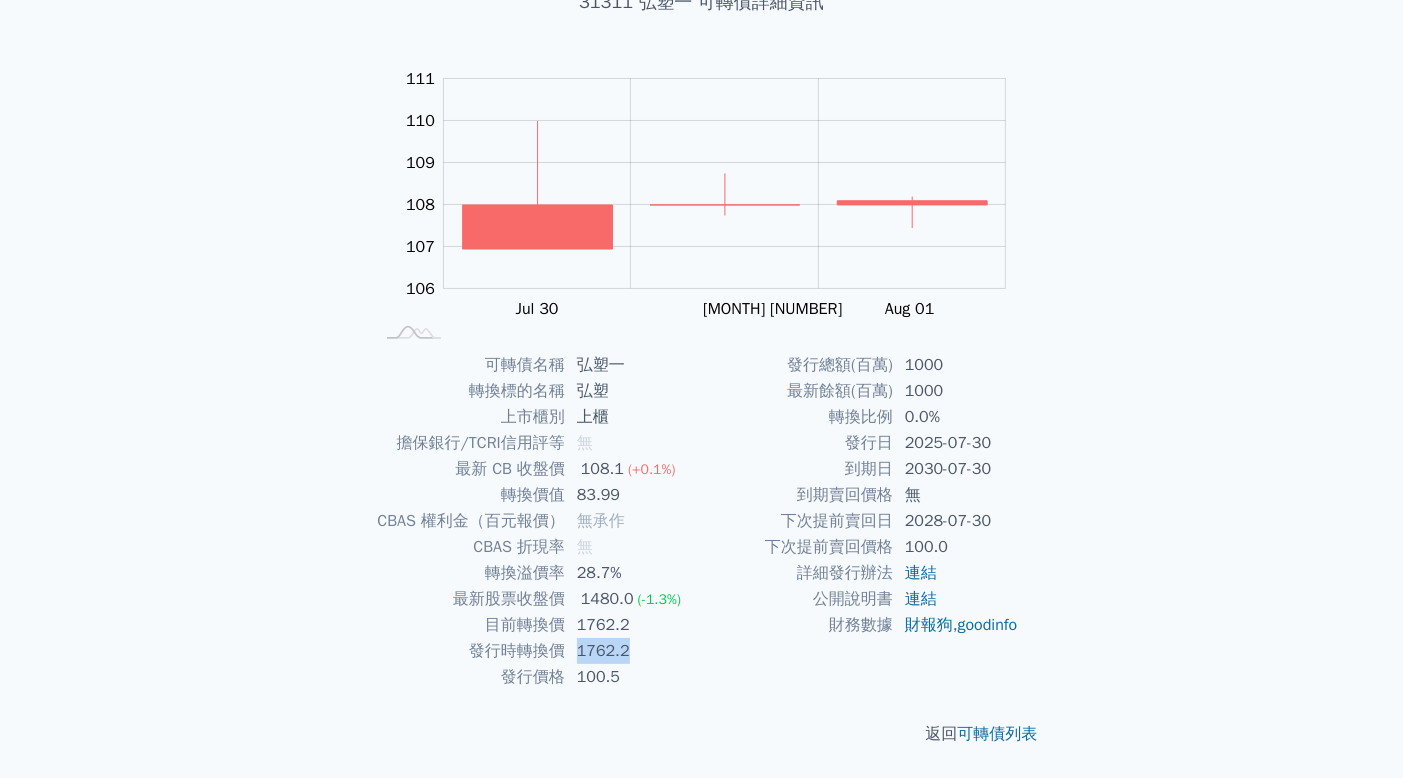 drag, startPoint x: 577, startPoint y: 653, endPoint x: 634, endPoint y: 653, distance: 57 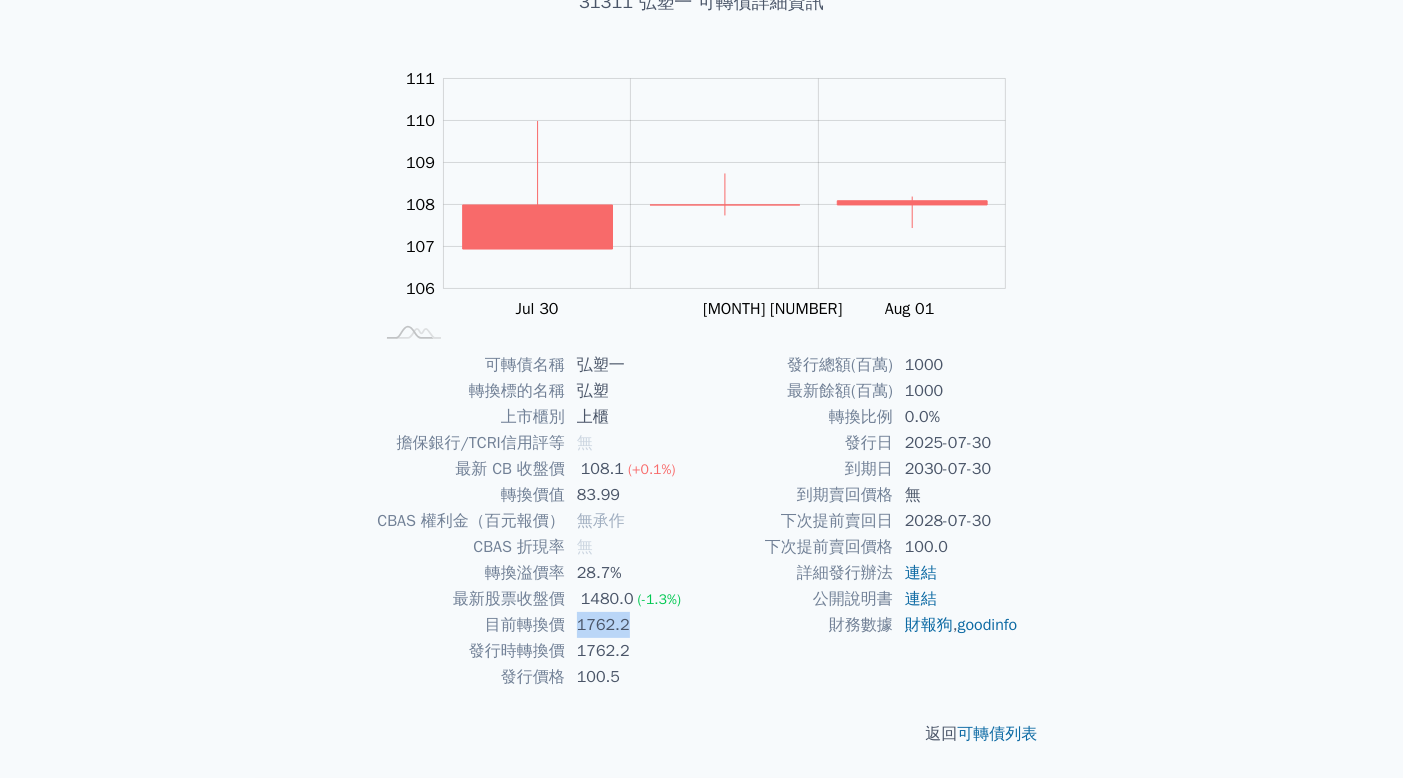 drag, startPoint x: 636, startPoint y: 626, endPoint x: 578, endPoint y: 625, distance: 58.00862 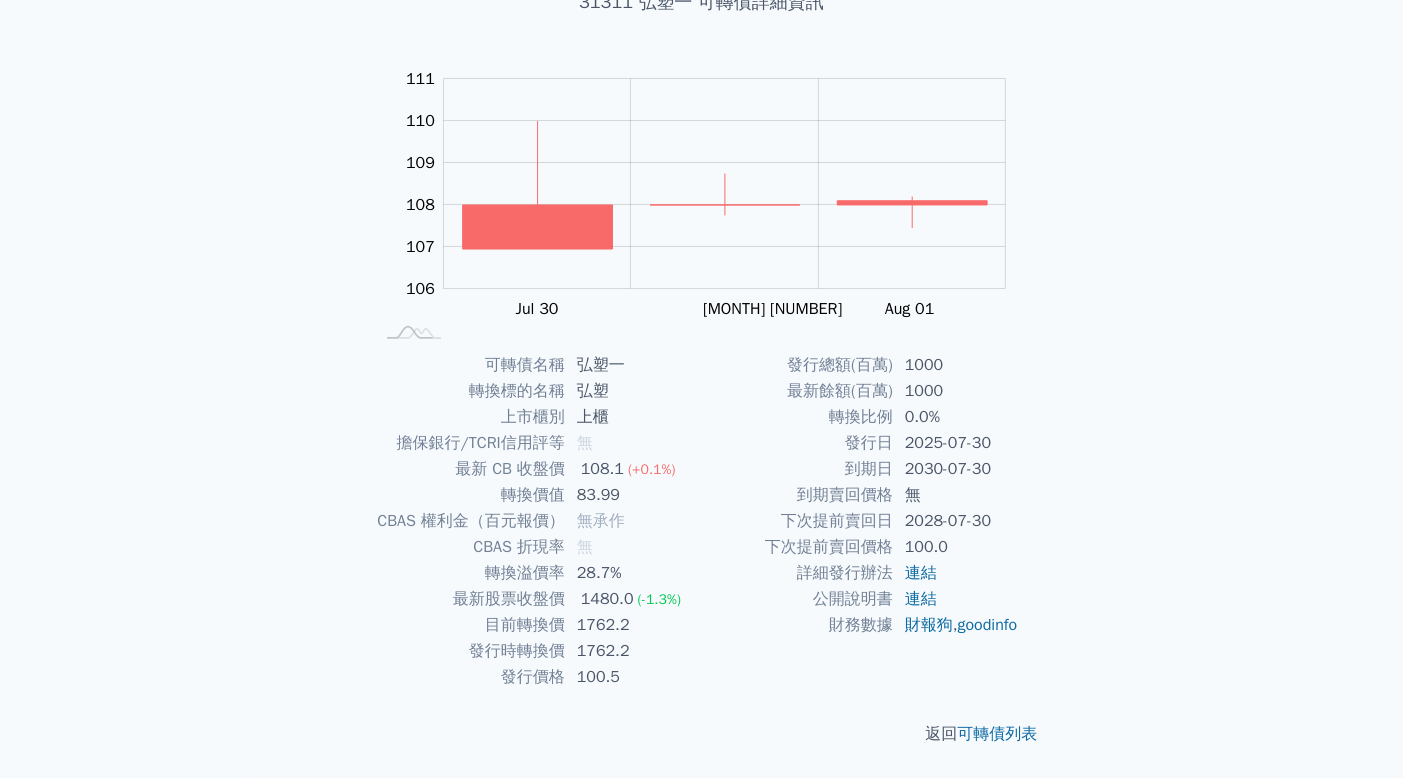 scroll, scrollTop: 0, scrollLeft: 0, axis: both 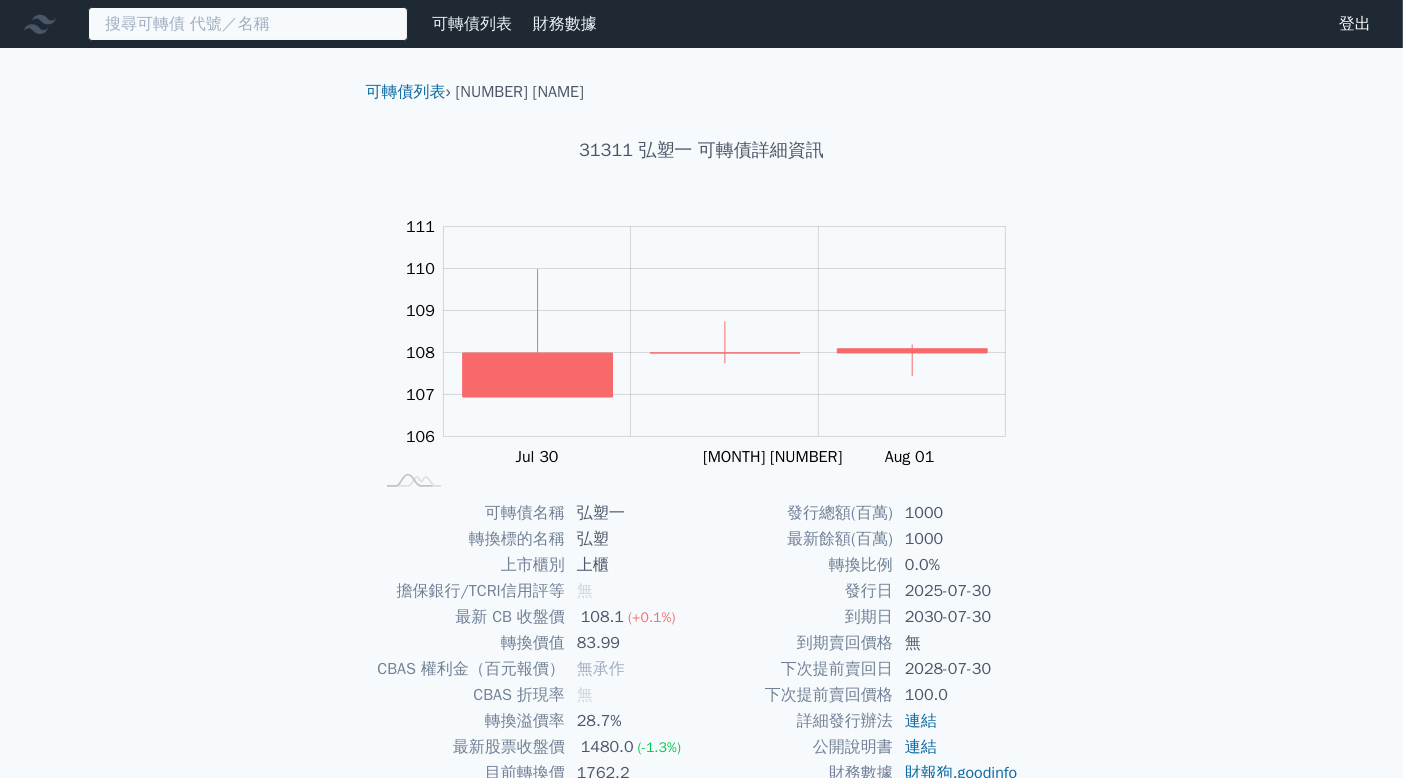 click at bounding box center [248, 24] 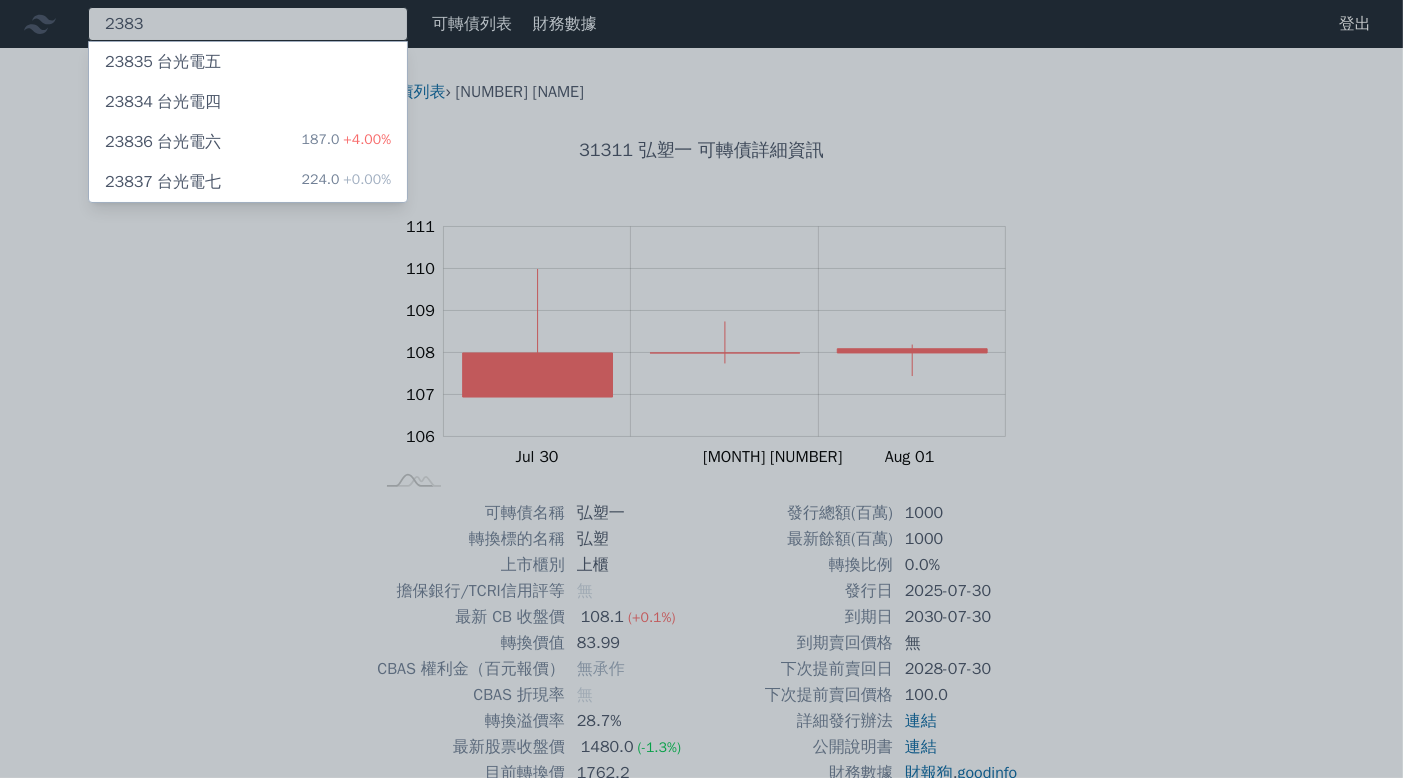 type on "2383" 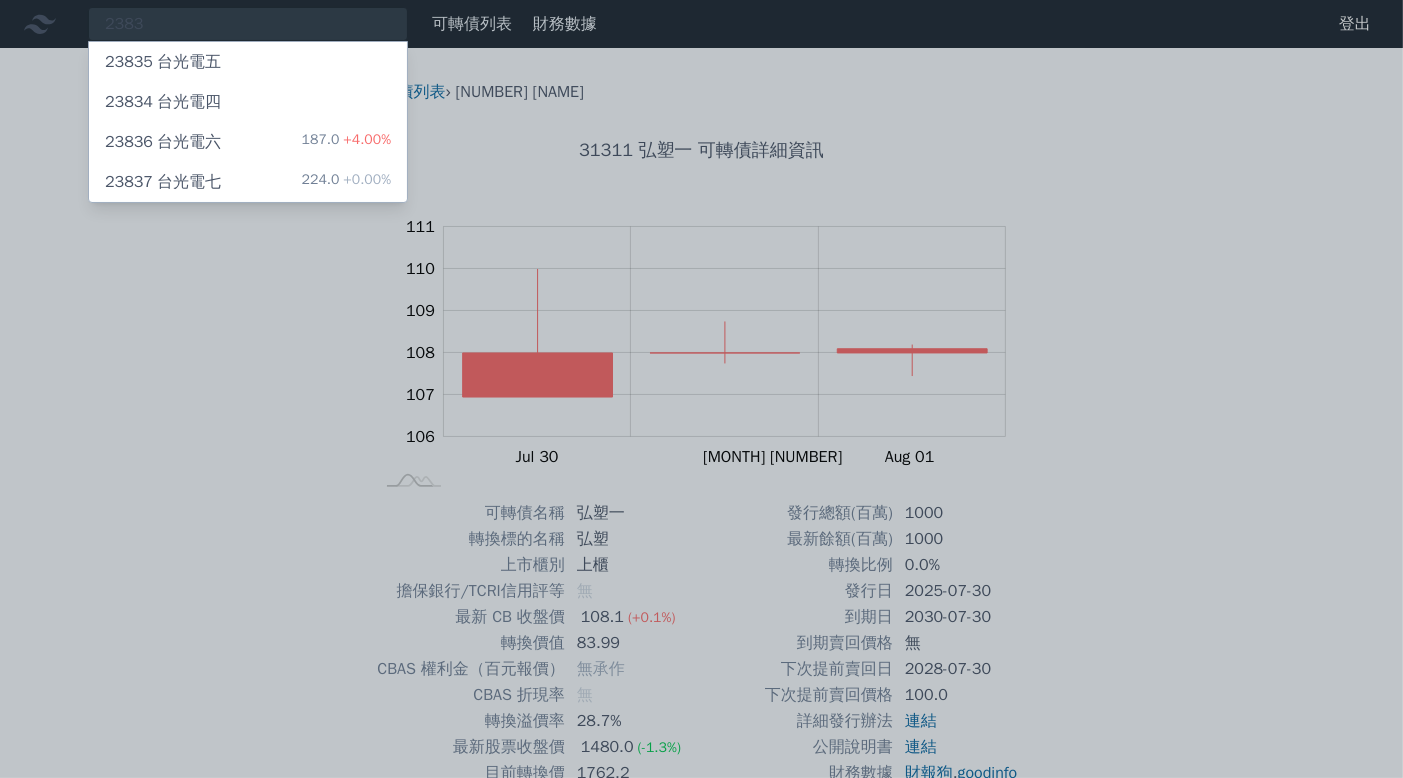 click on "[NUMBER] [NAME]" at bounding box center (248, 62) 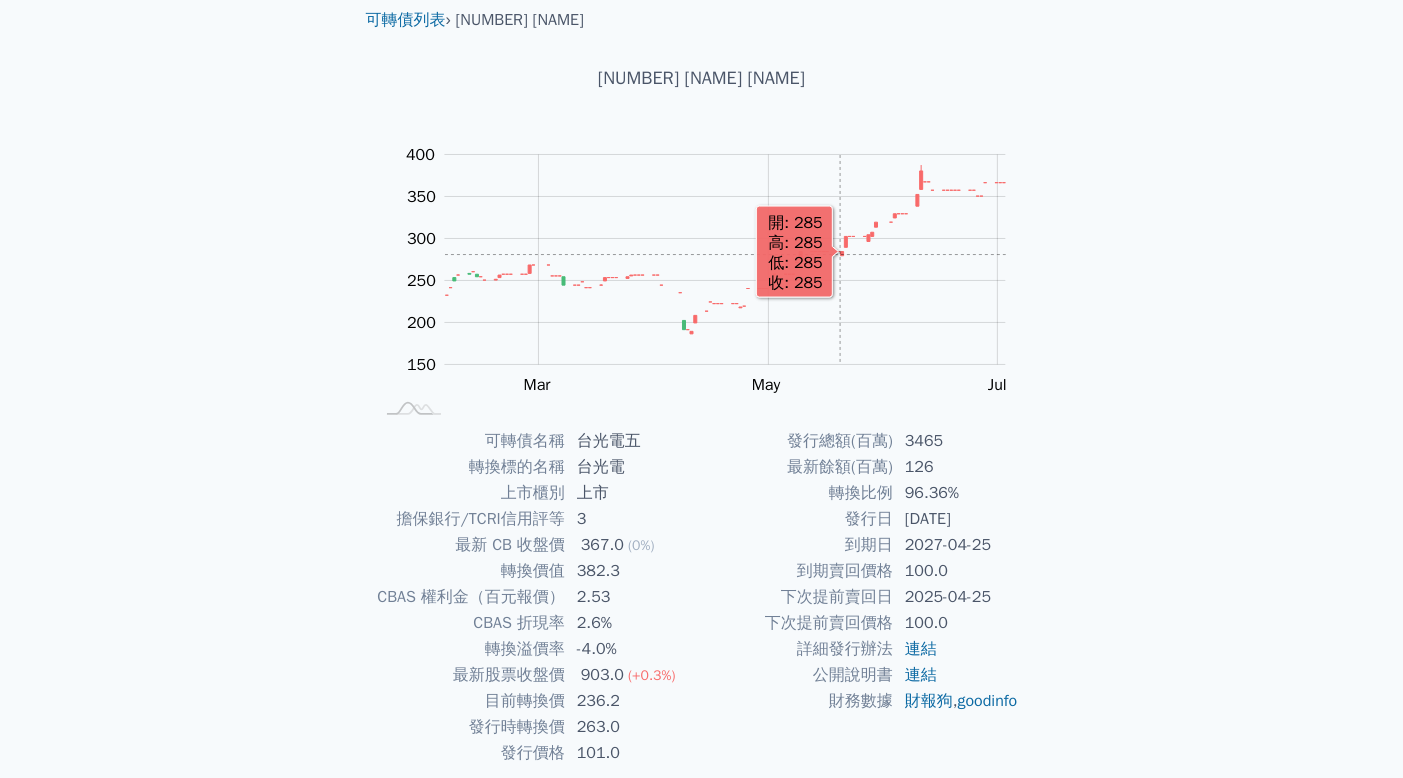 scroll, scrollTop: 148, scrollLeft: 0, axis: vertical 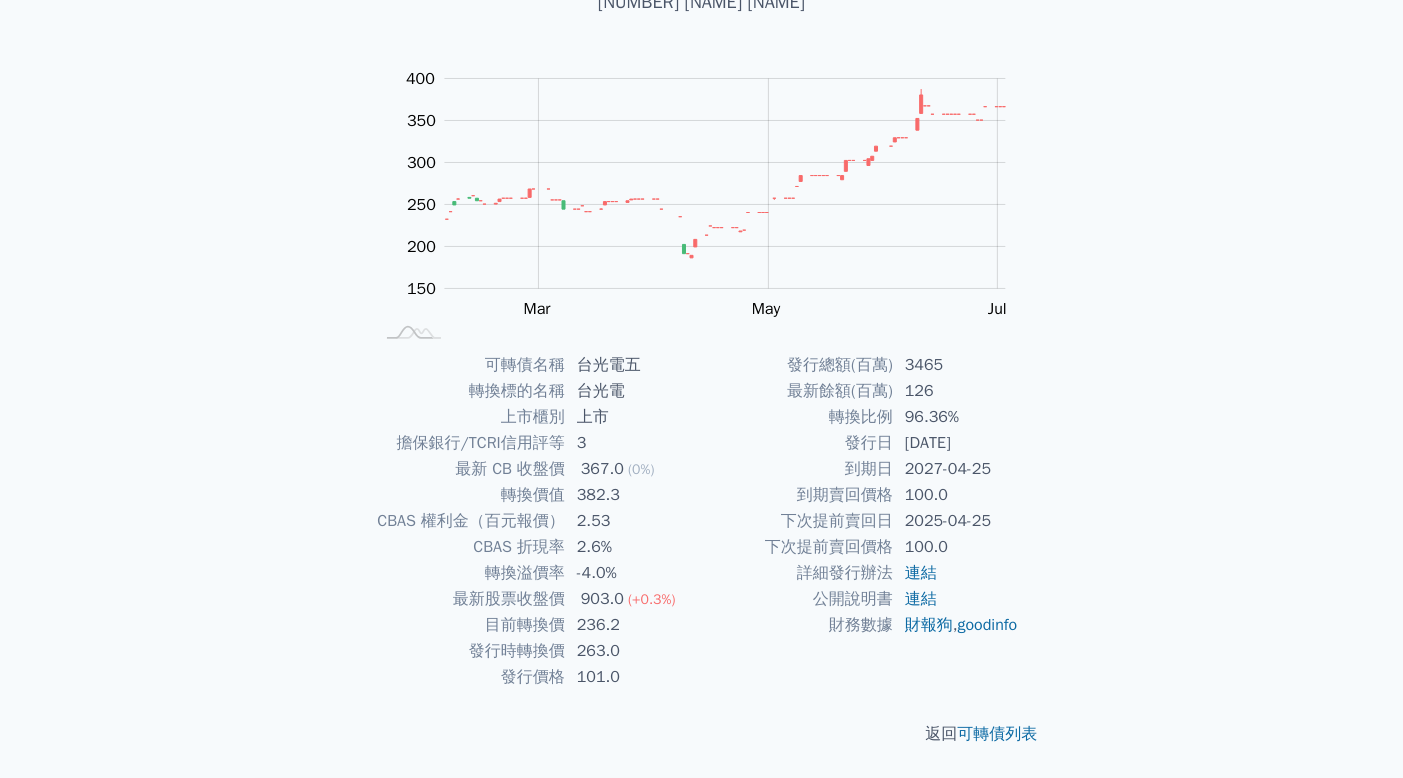 click on "3465" at bounding box center (961, 365) 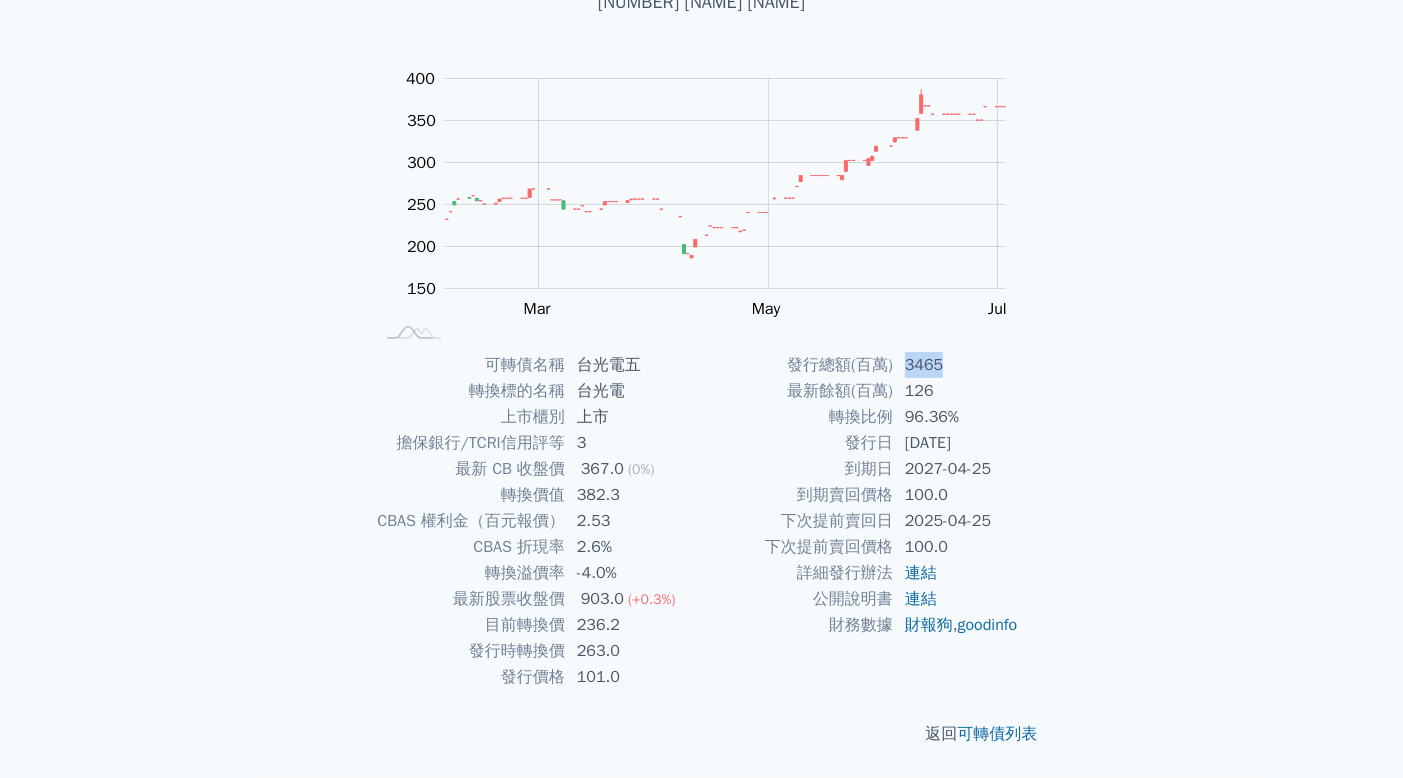 click on "3465" at bounding box center [961, 365] 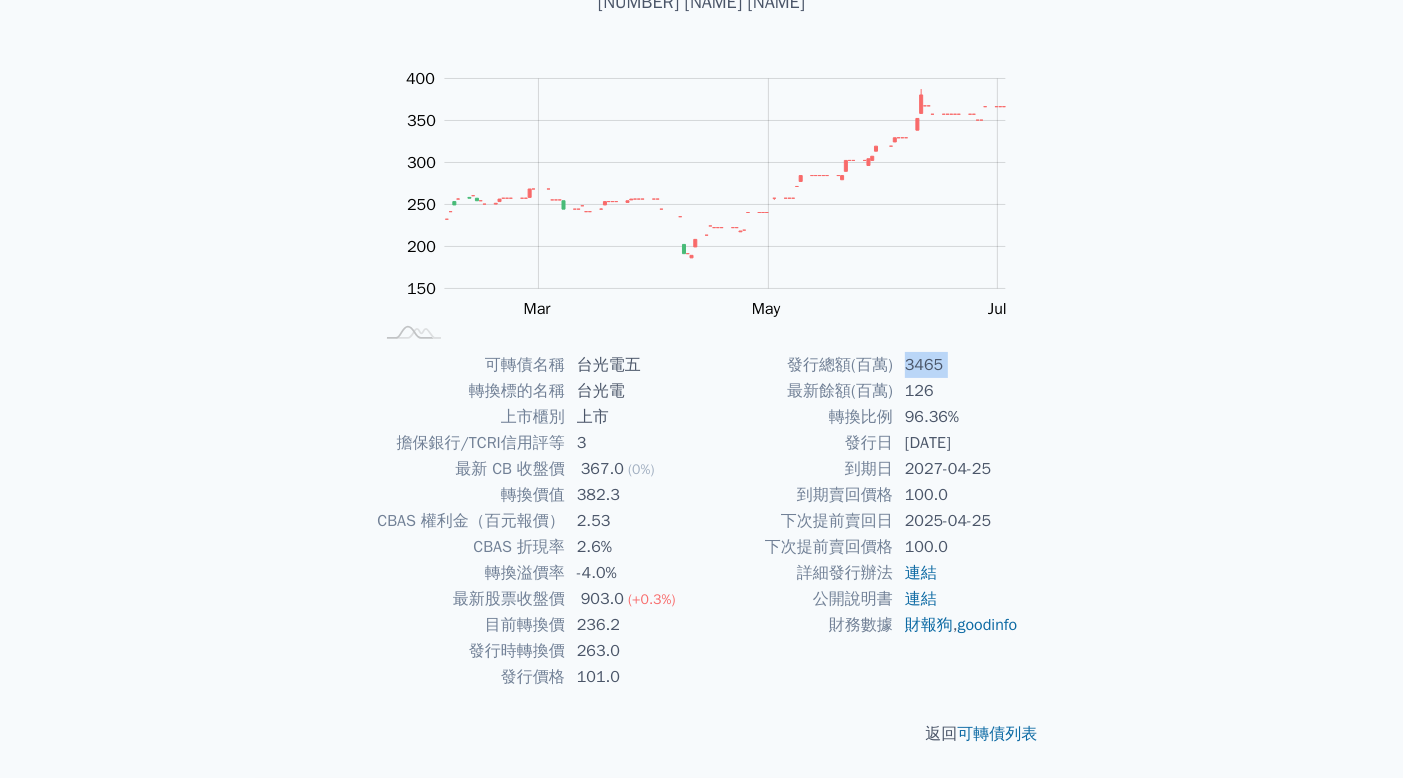 click on "3465" at bounding box center (961, 365) 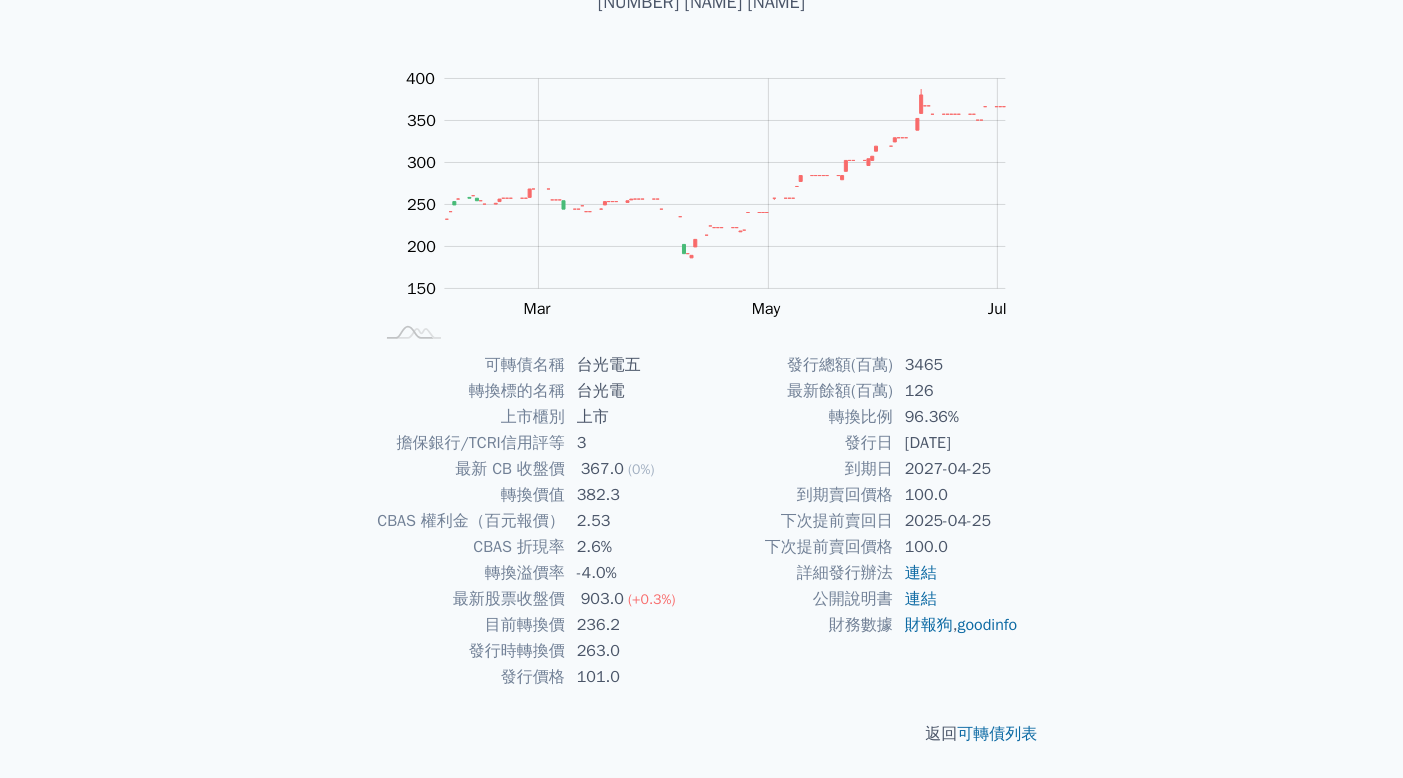 click on "236.2" at bounding box center [633, 625] 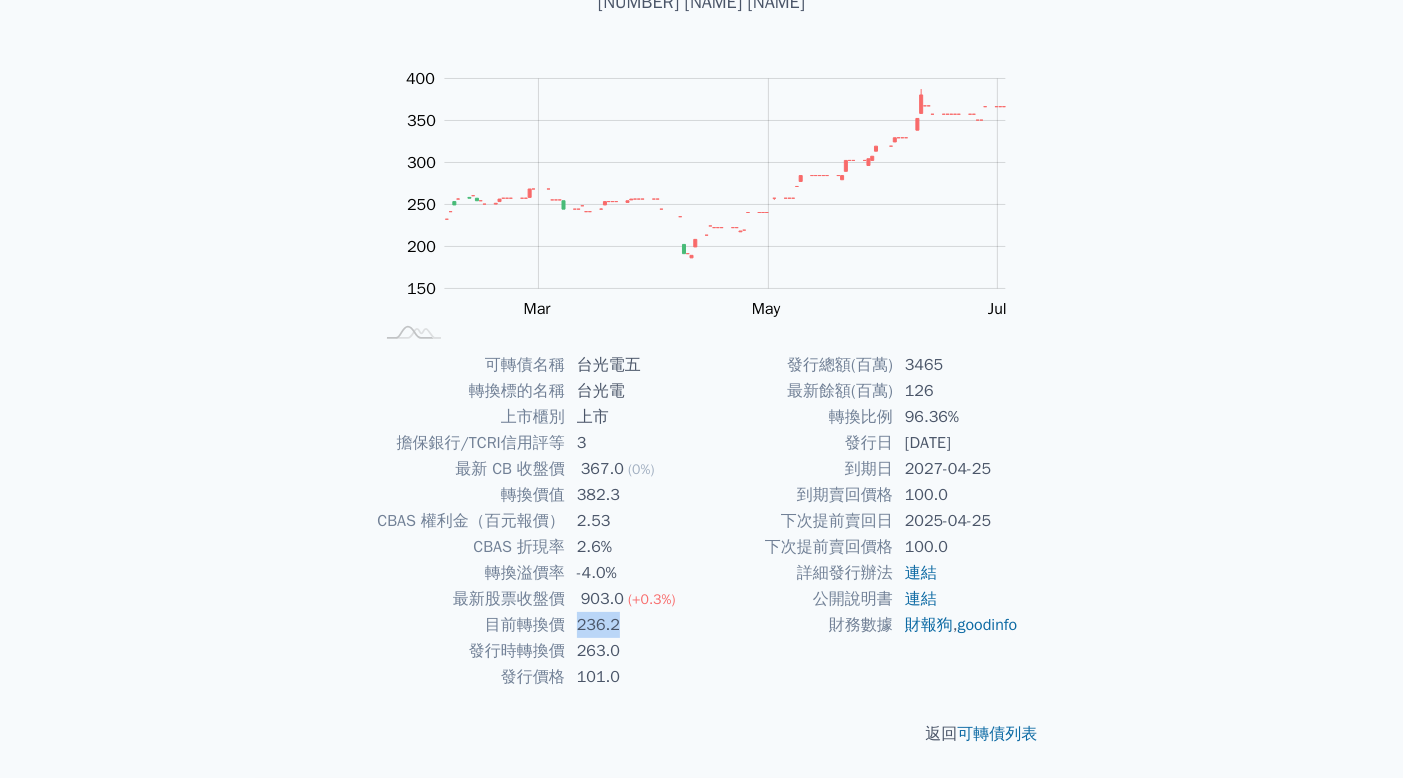 click on "236.2" at bounding box center (633, 625) 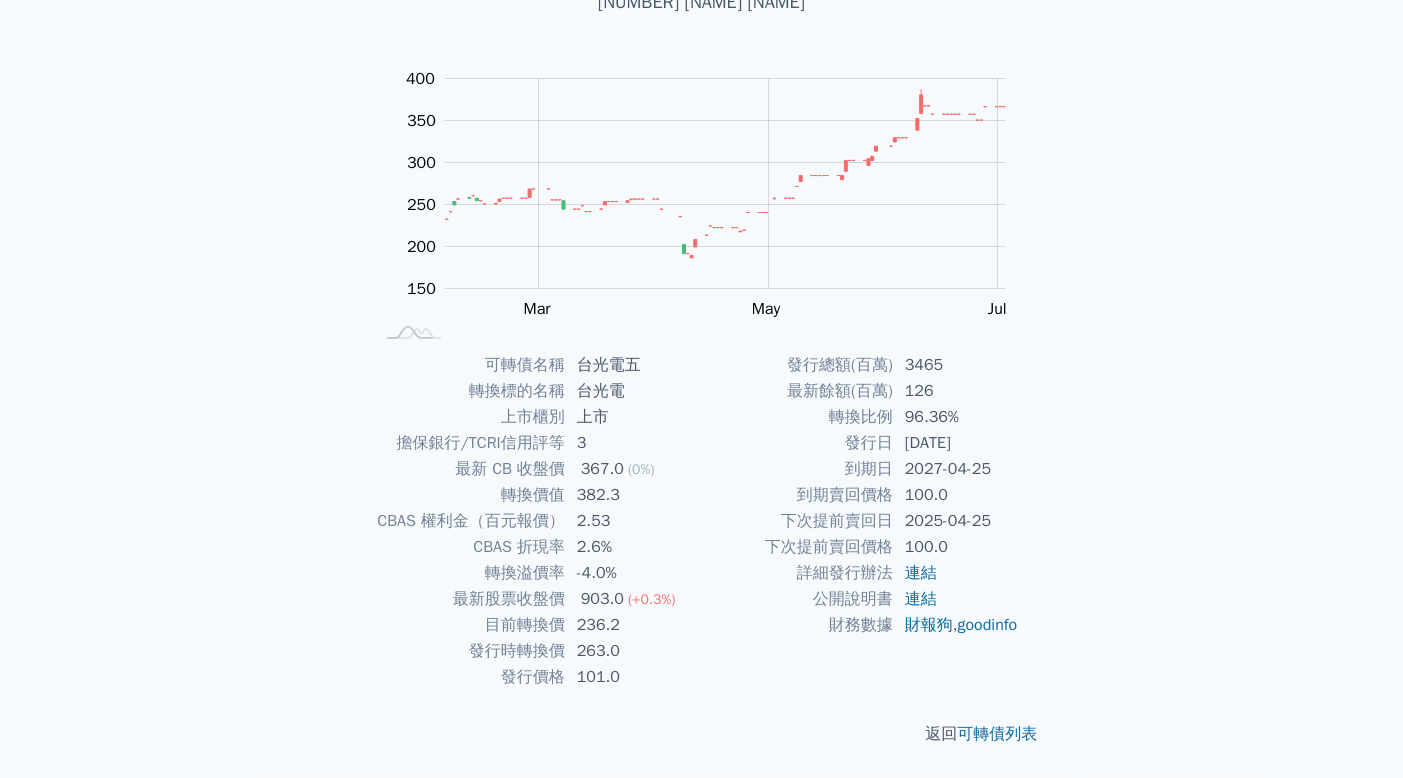 click on "2.6%" at bounding box center [633, 547] 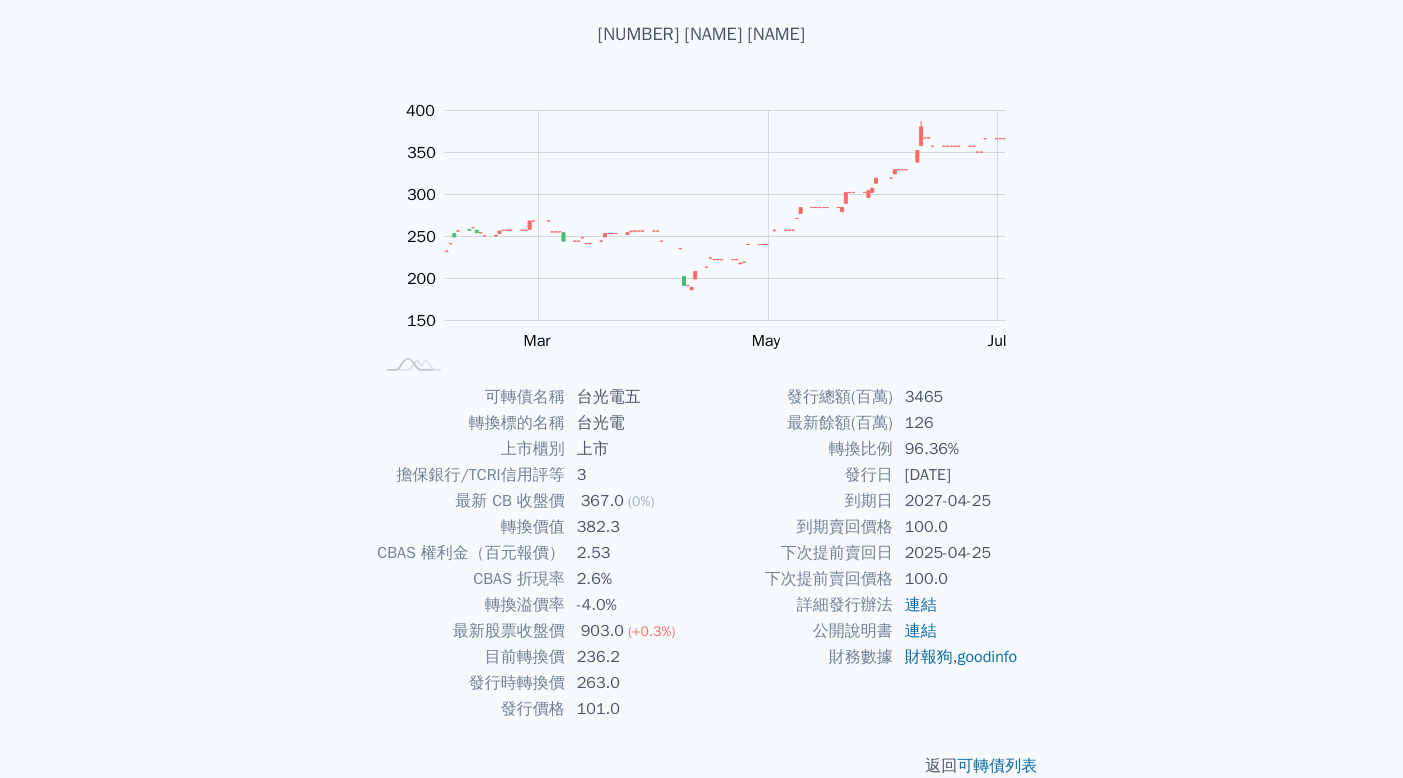 scroll, scrollTop: 148, scrollLeft: 0, axis: vertical 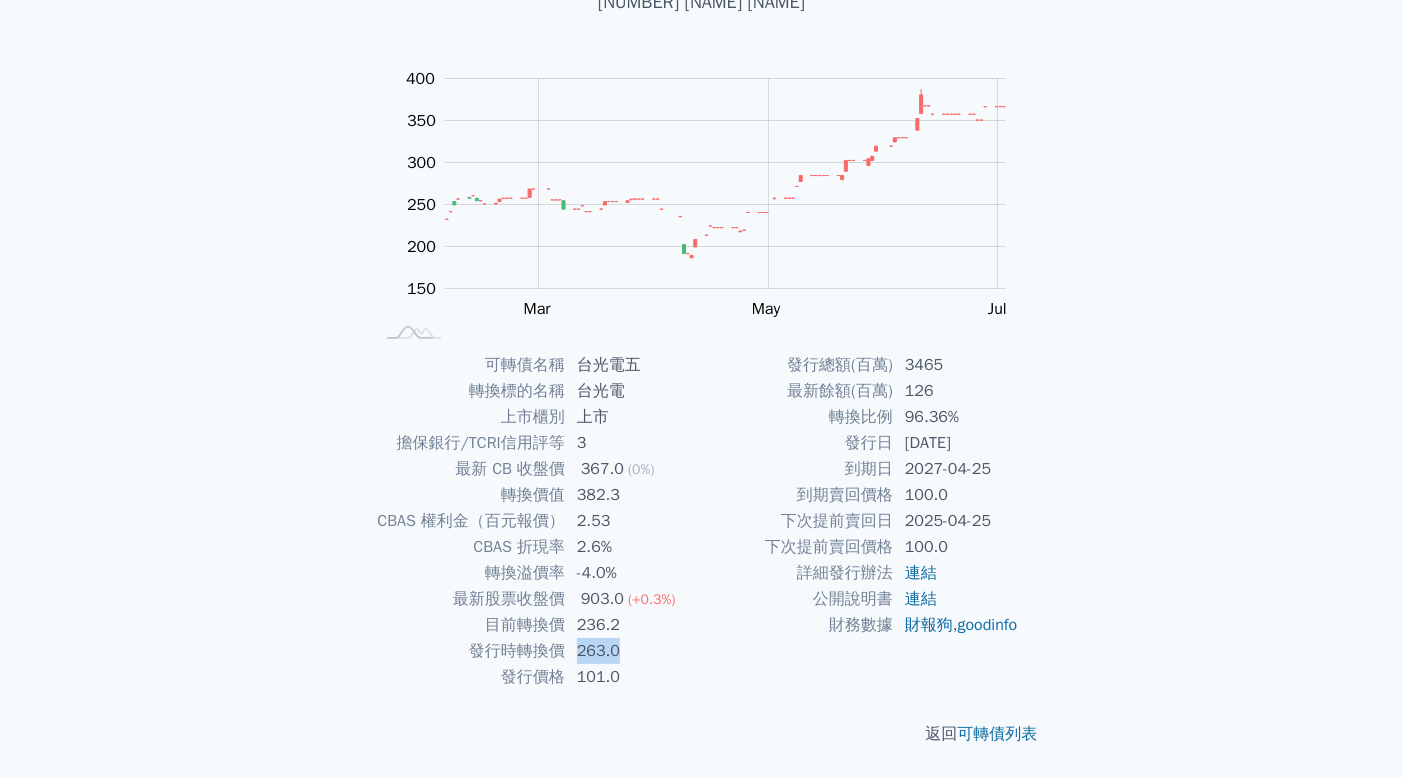 drag, startPoint x: 579, startPoint y: 654, endPoint x: 616, endPoint y: 654, distance: 37 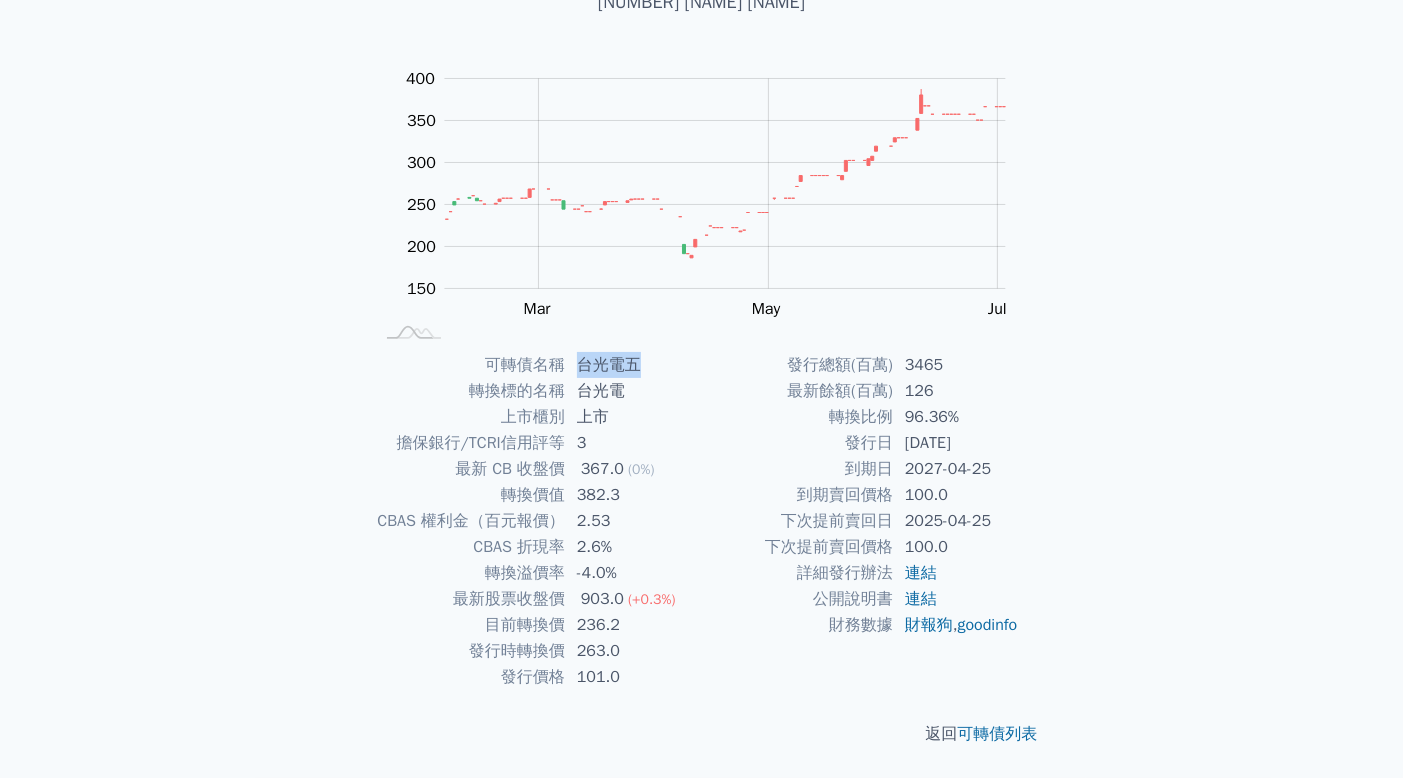 drag, startPoint x: 645, startPoint y: 365, endPoint x: 577, endPoint y: 364, distance: 68.007355 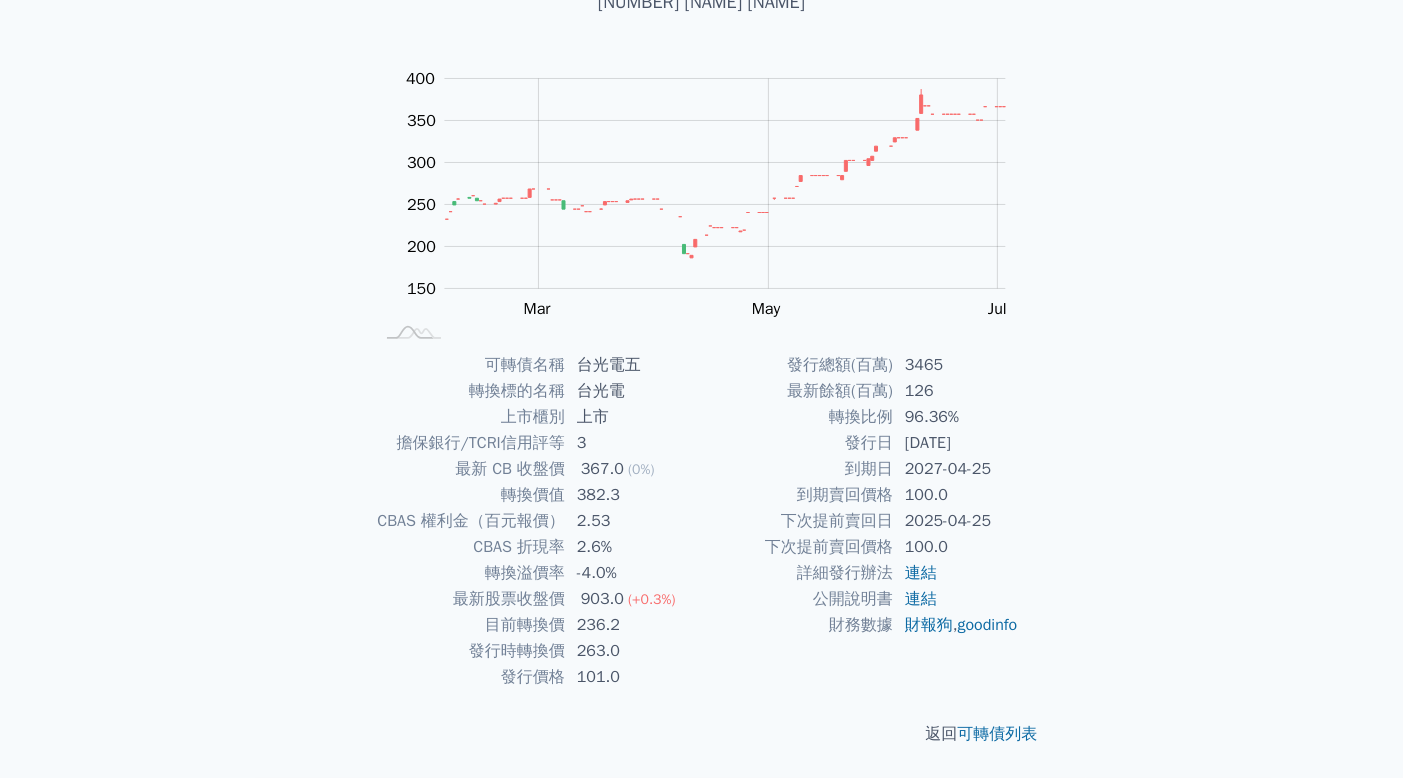 click on "發行總額(百萬)" at bounding box center [797, 365] 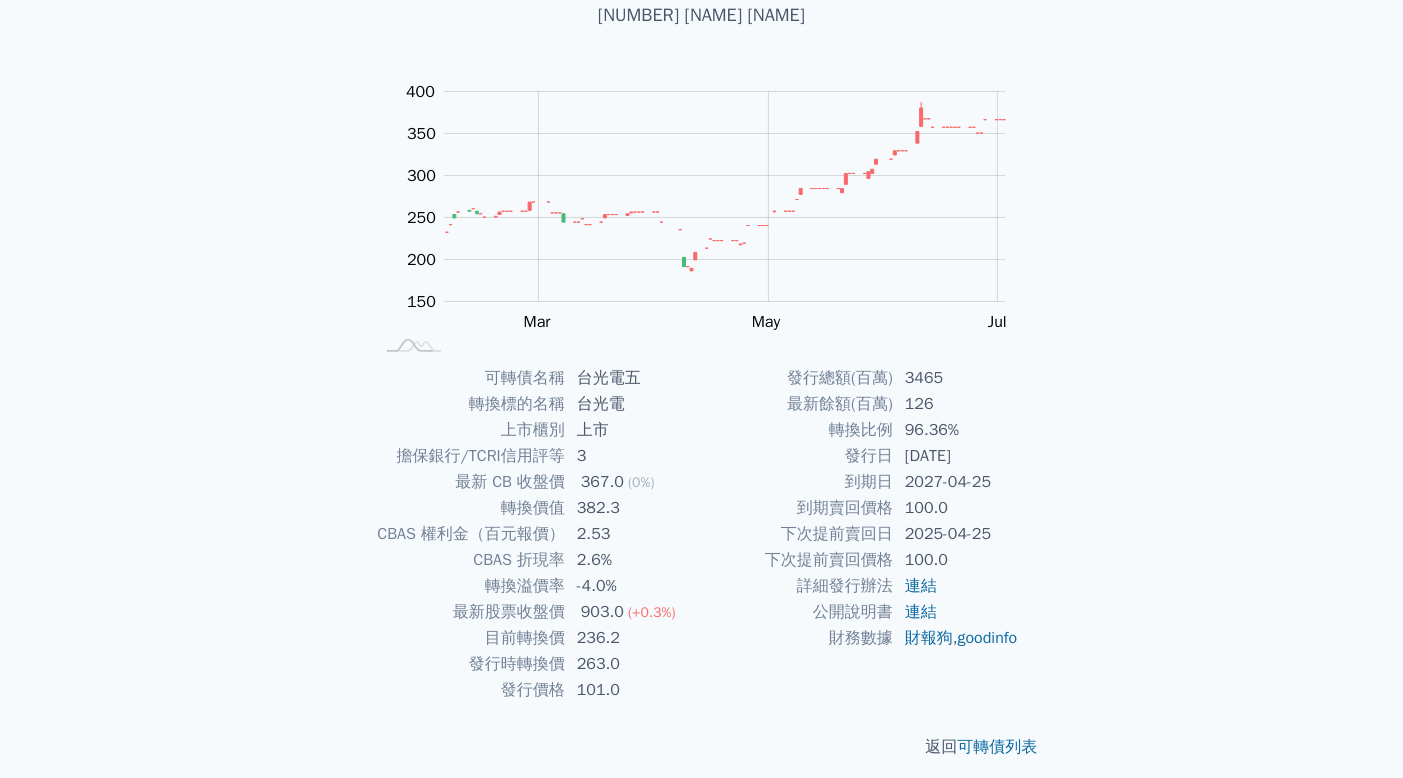 scroll, scrollTop: 0, scrollLeft: 0, axis: both 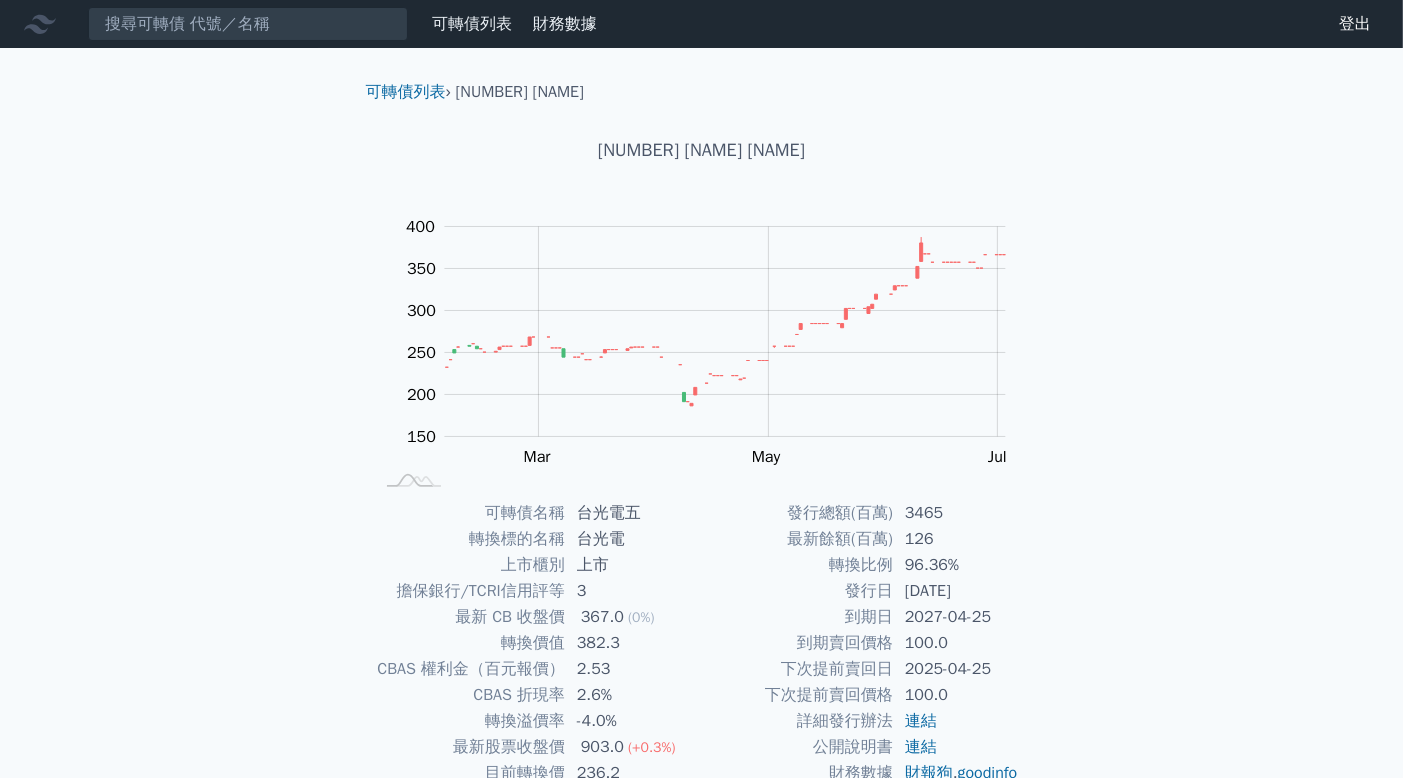click on "[NUMBER] [NAME]" at bounding box center [520, 92] 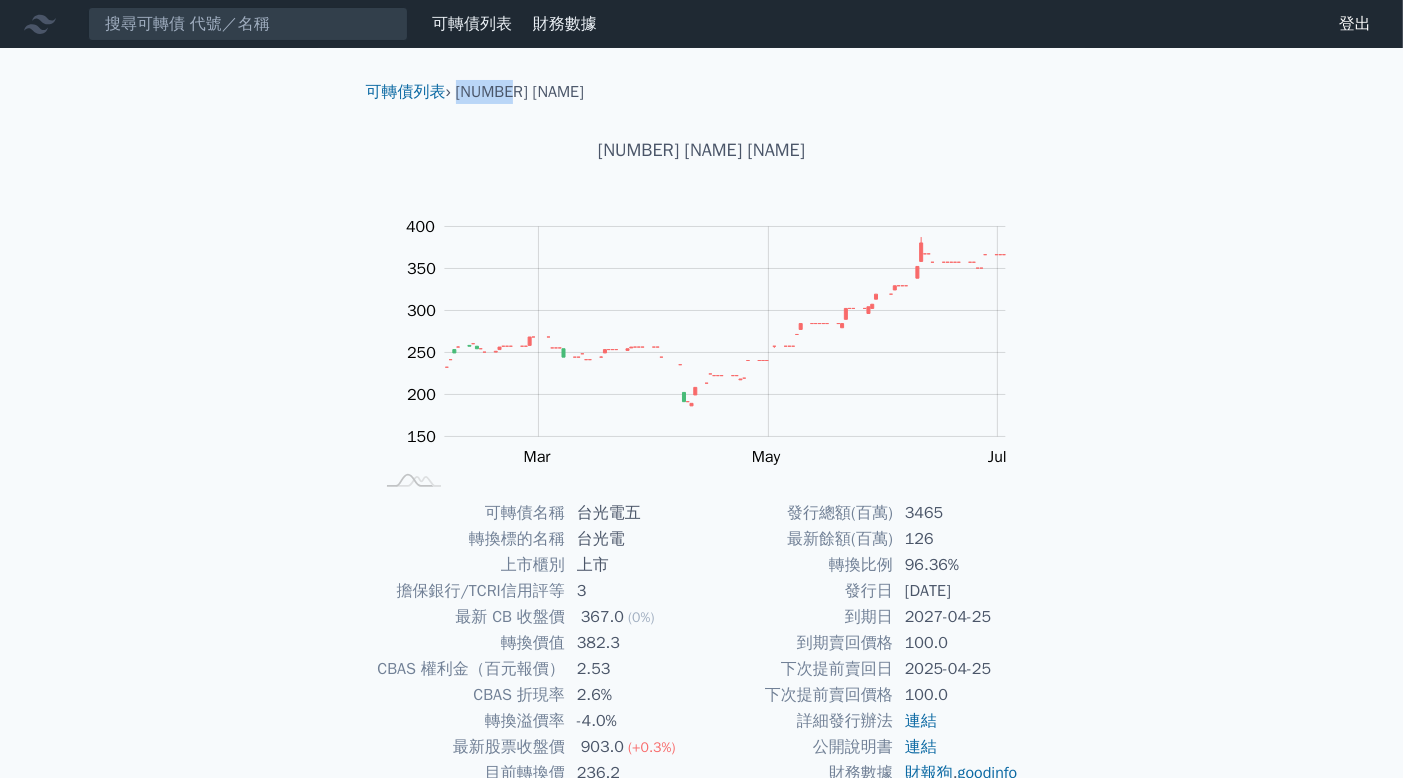 click on "[NUMBER] [NAME]" at bounding box center (520, 92) 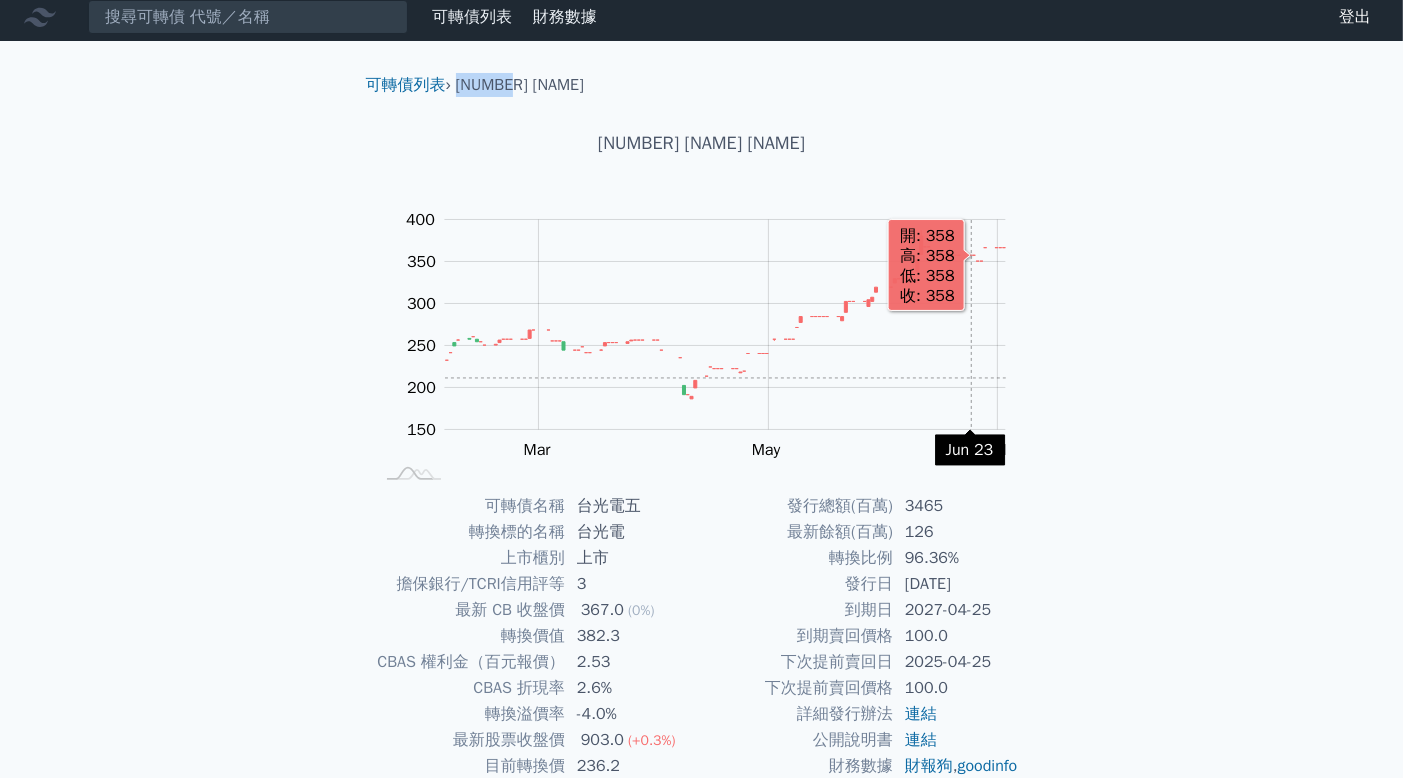 scroll, scrollTop: 0, scrollLeft: 0, axis: both 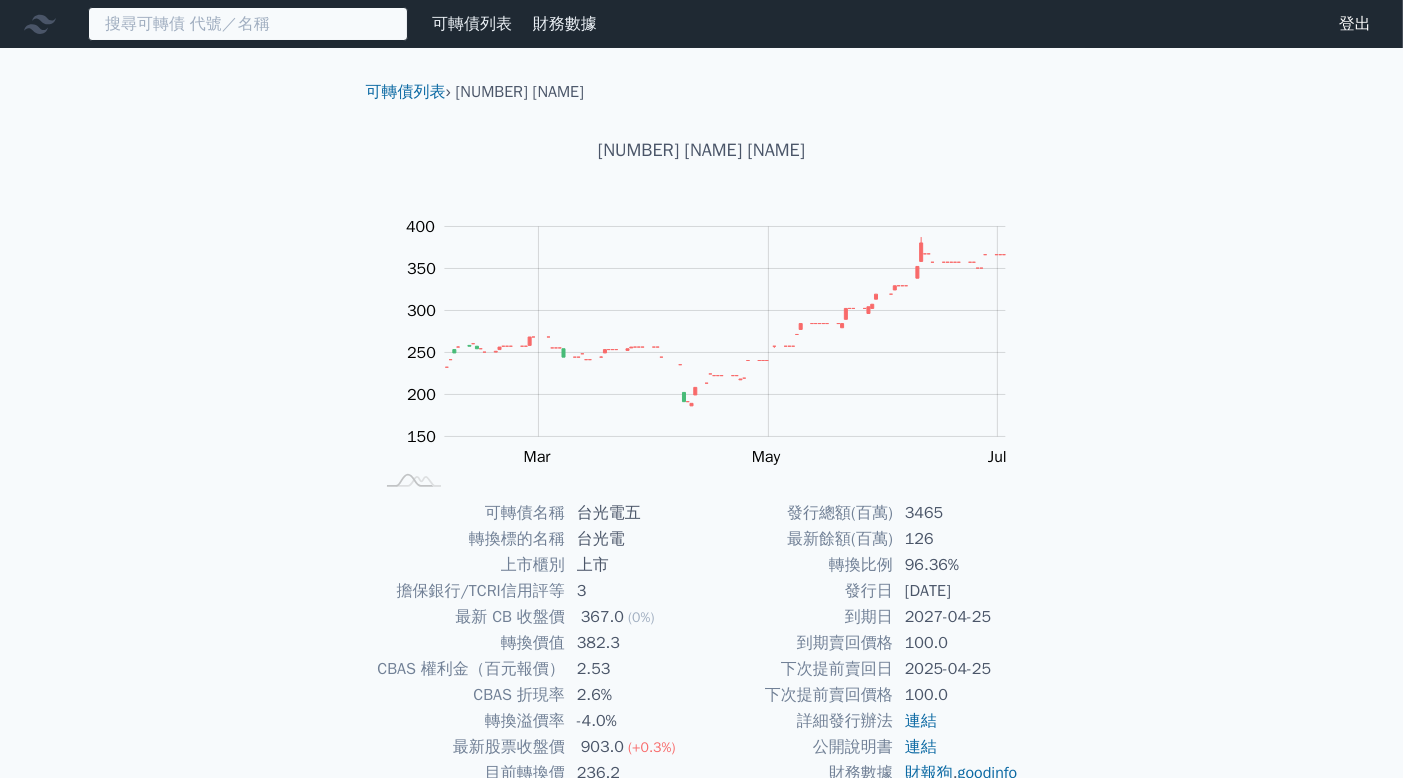 click at bounding box center (248, 24) 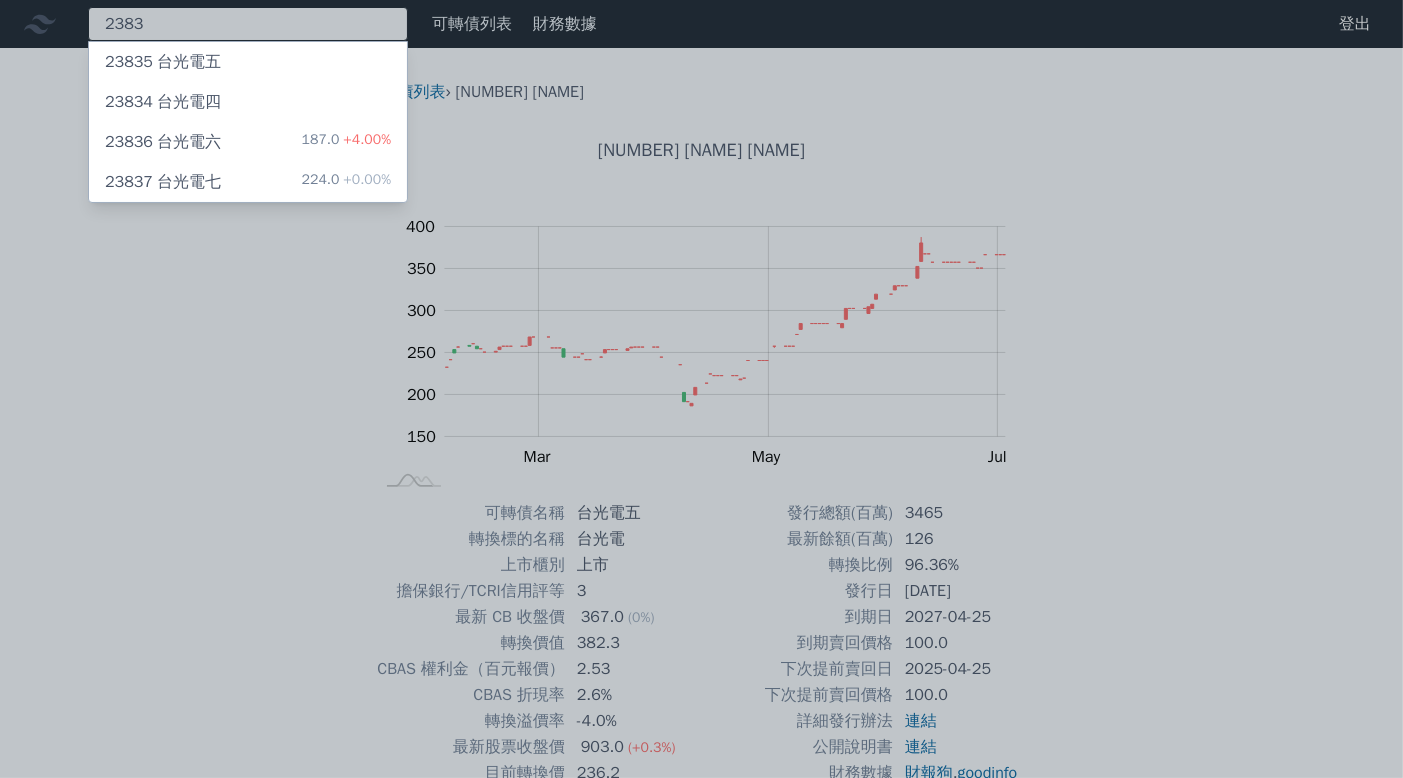 type on "2383" 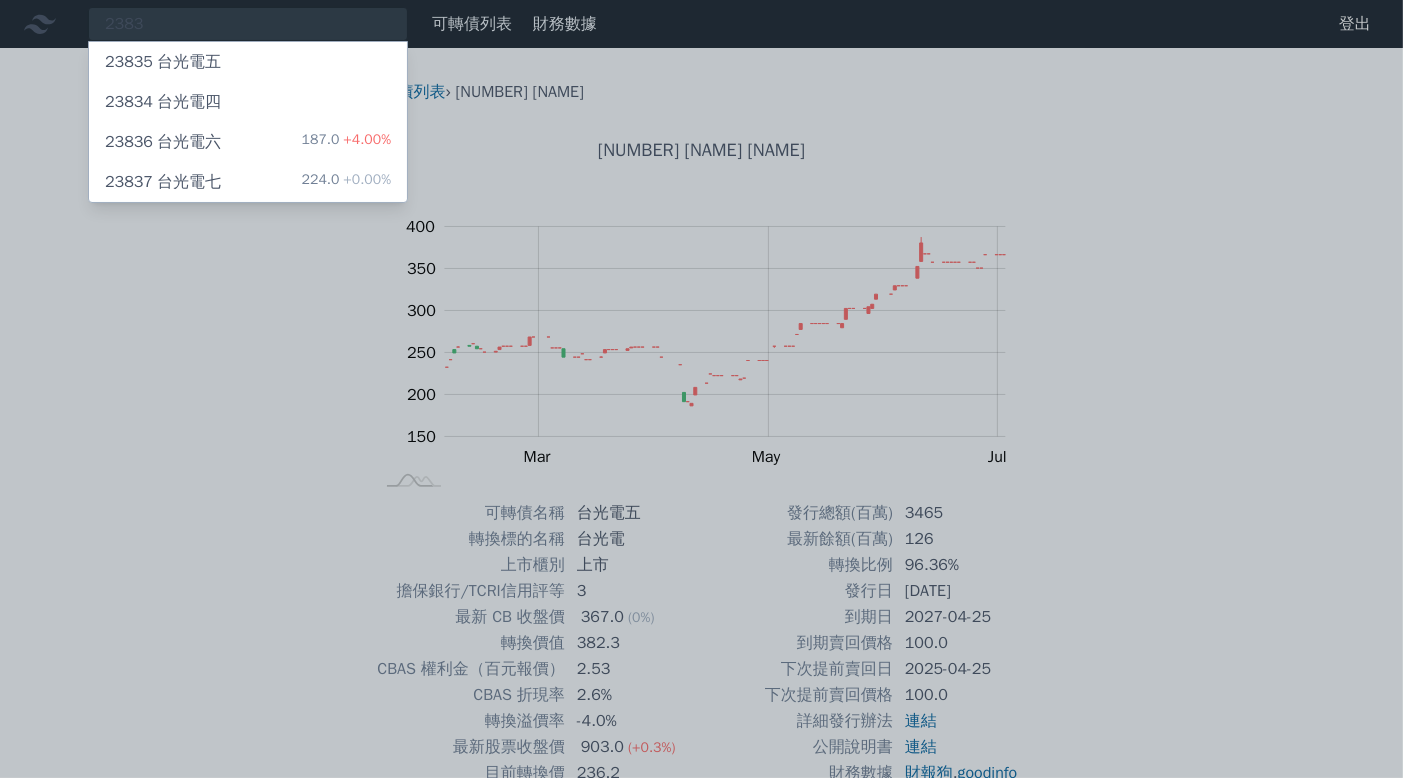 click on "[NUMBER] [NAME]" at bounding box center [163, 142] 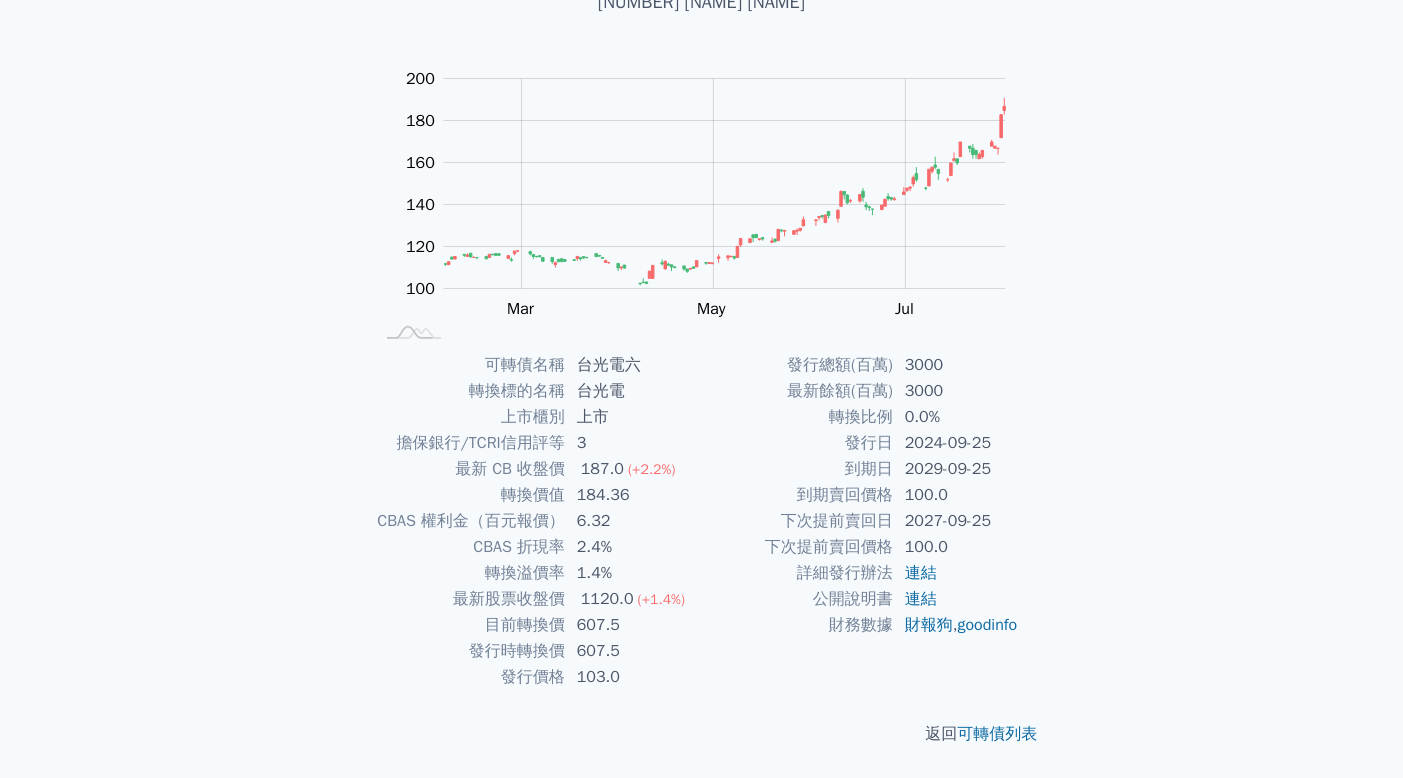 scroll, scrollTop: 0, scrollLeft: 0, axis: both 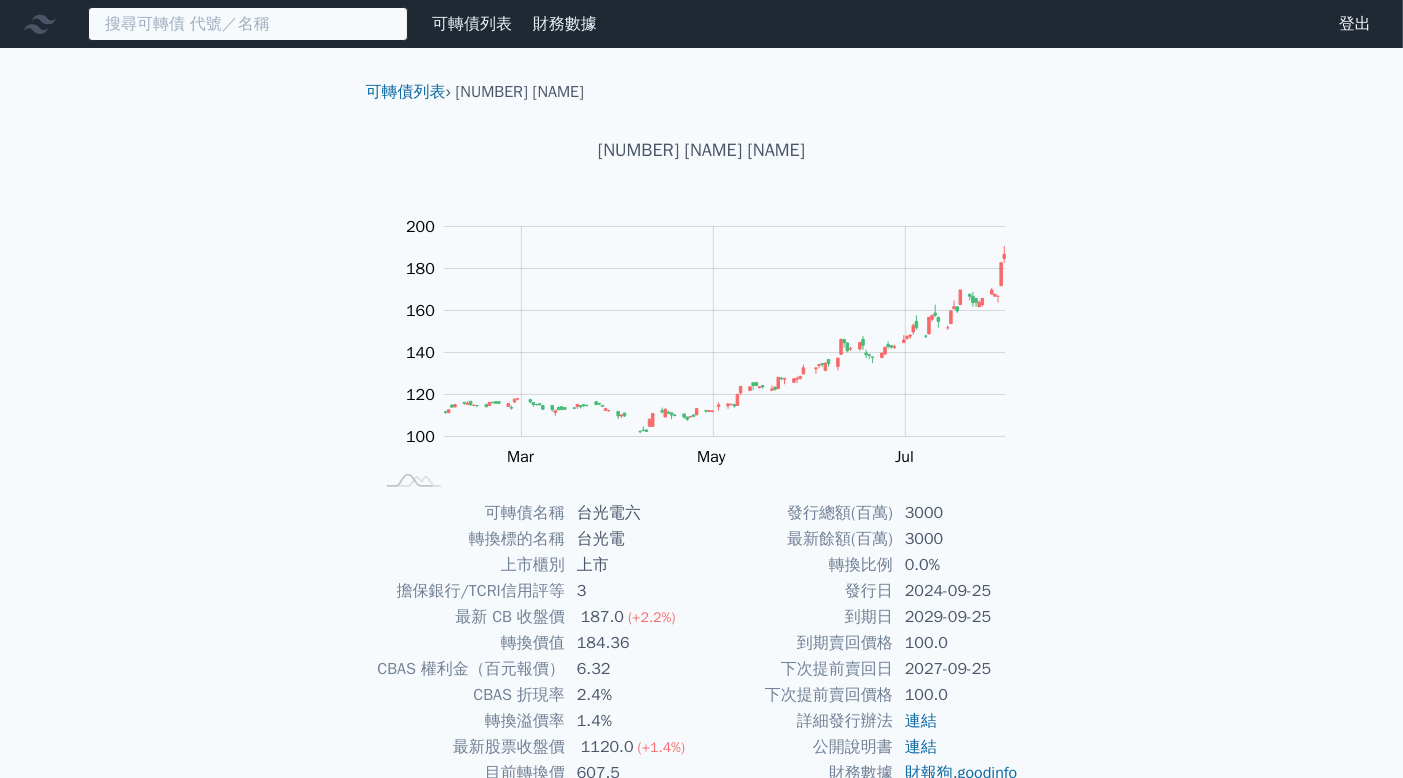 click at bounding box center (248, 24) 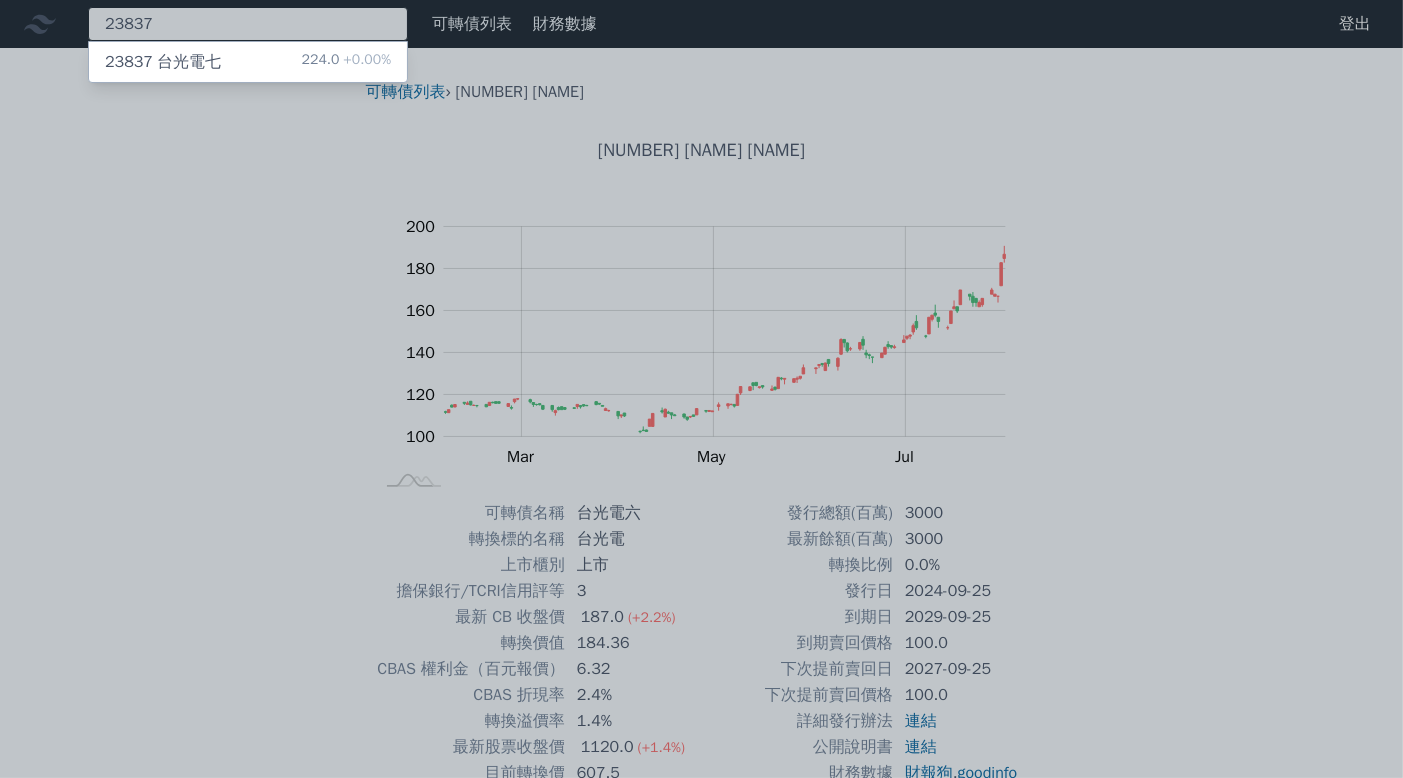 type on "23837" 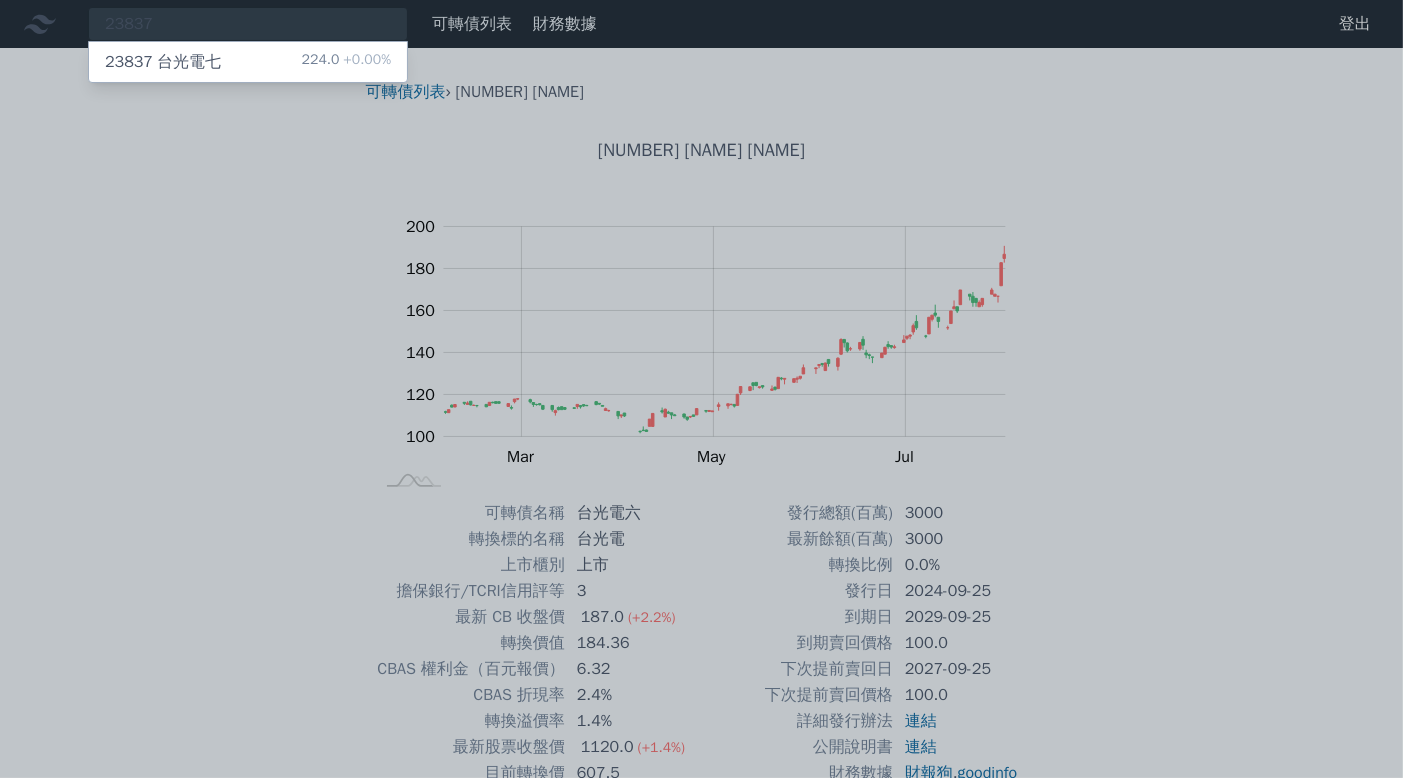 click on "[NUMBER] [NAME] [NAME]
[NUMBER] [PERCENT]" at bounding box center [248, 62] 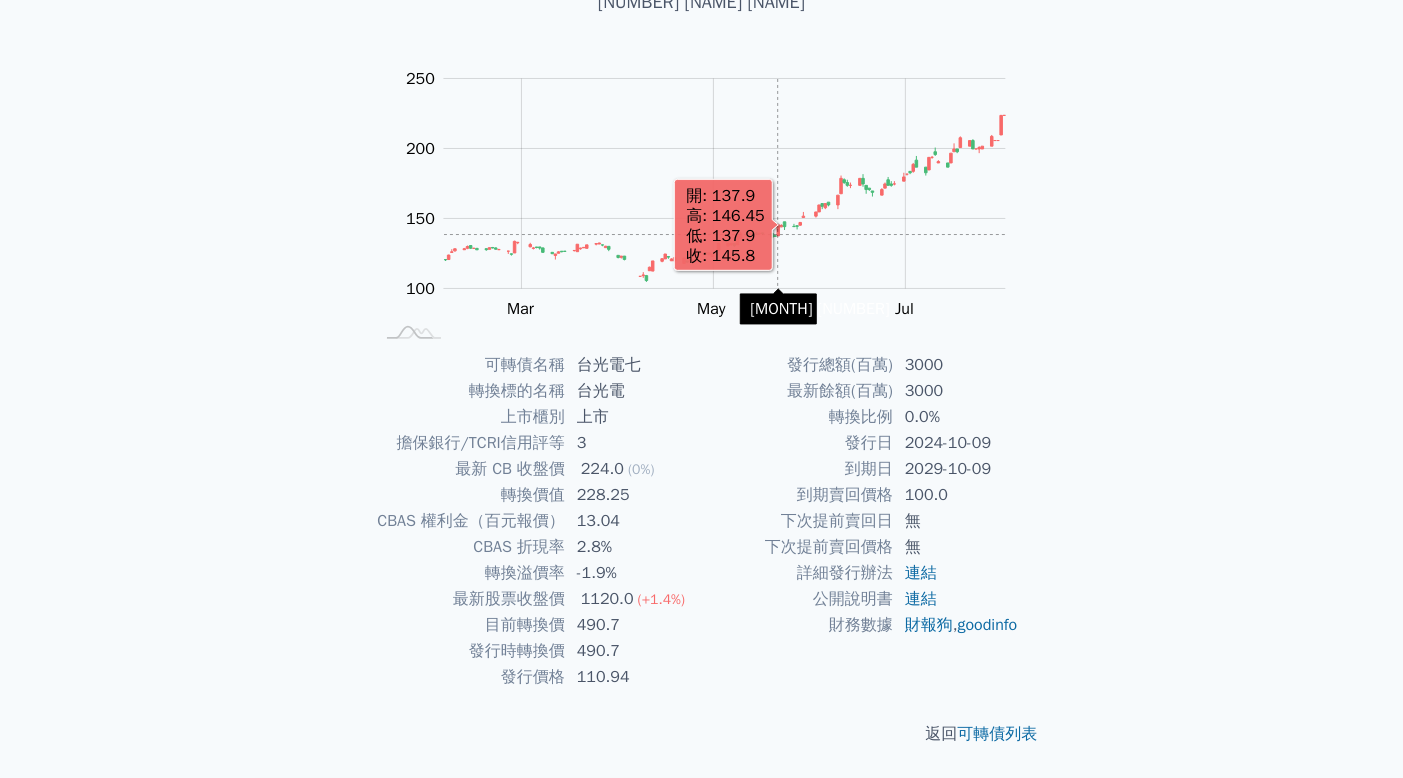scroll, scrollTop: 148, scrollLeft: 0, axis: vertical 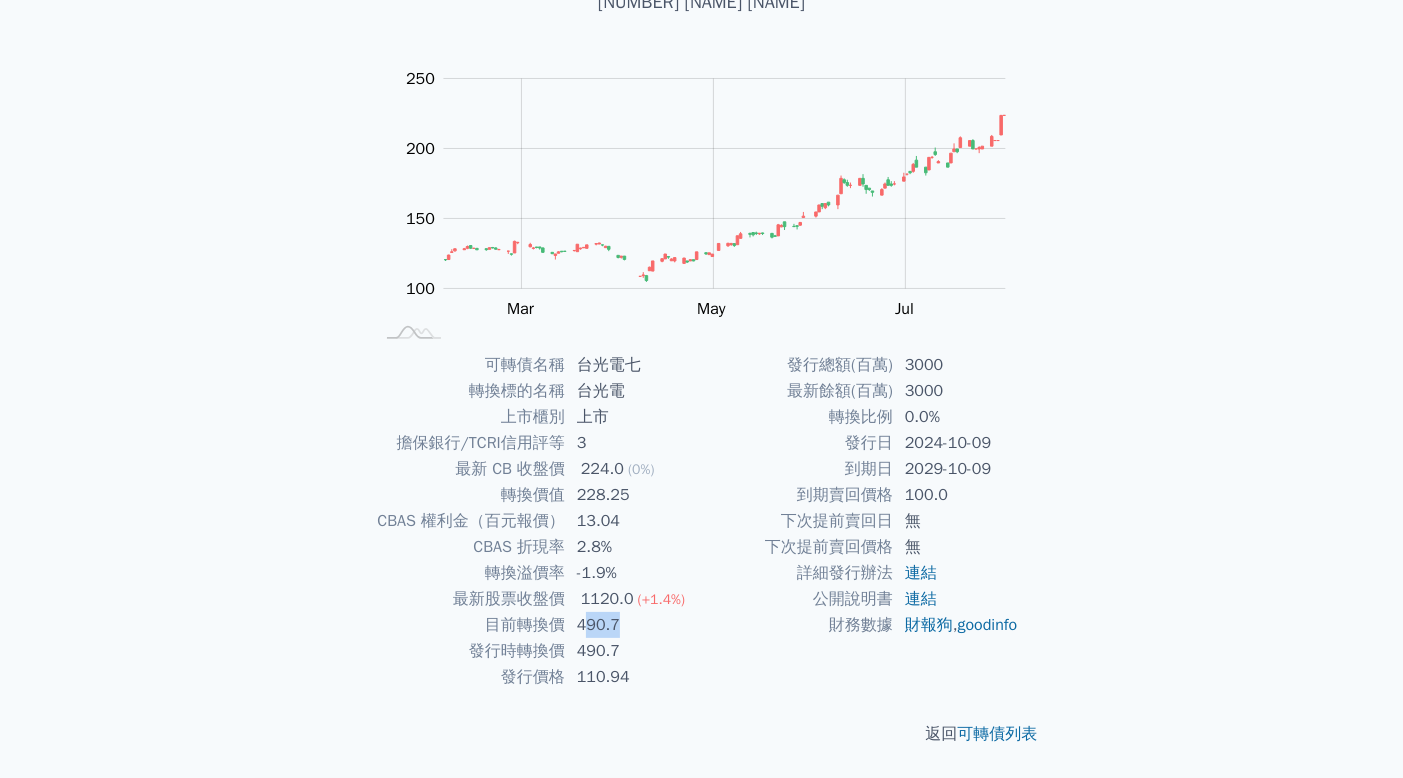 drag, startPoint x: 621, startPoint y: 625, endPoint x: 584, endPoint y: 625, distance: 37 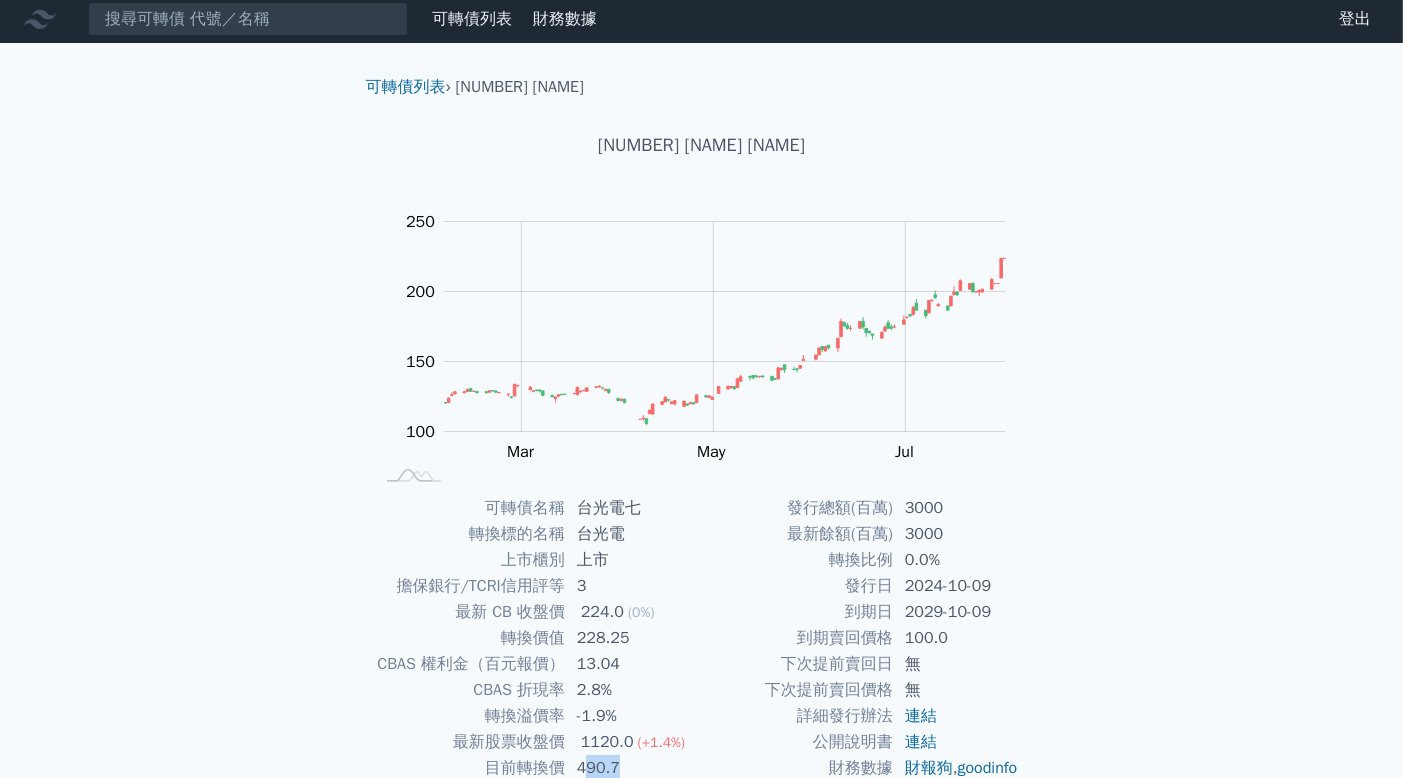 scroll, scrollTop: 0, scrollLeft: 0, axis: both 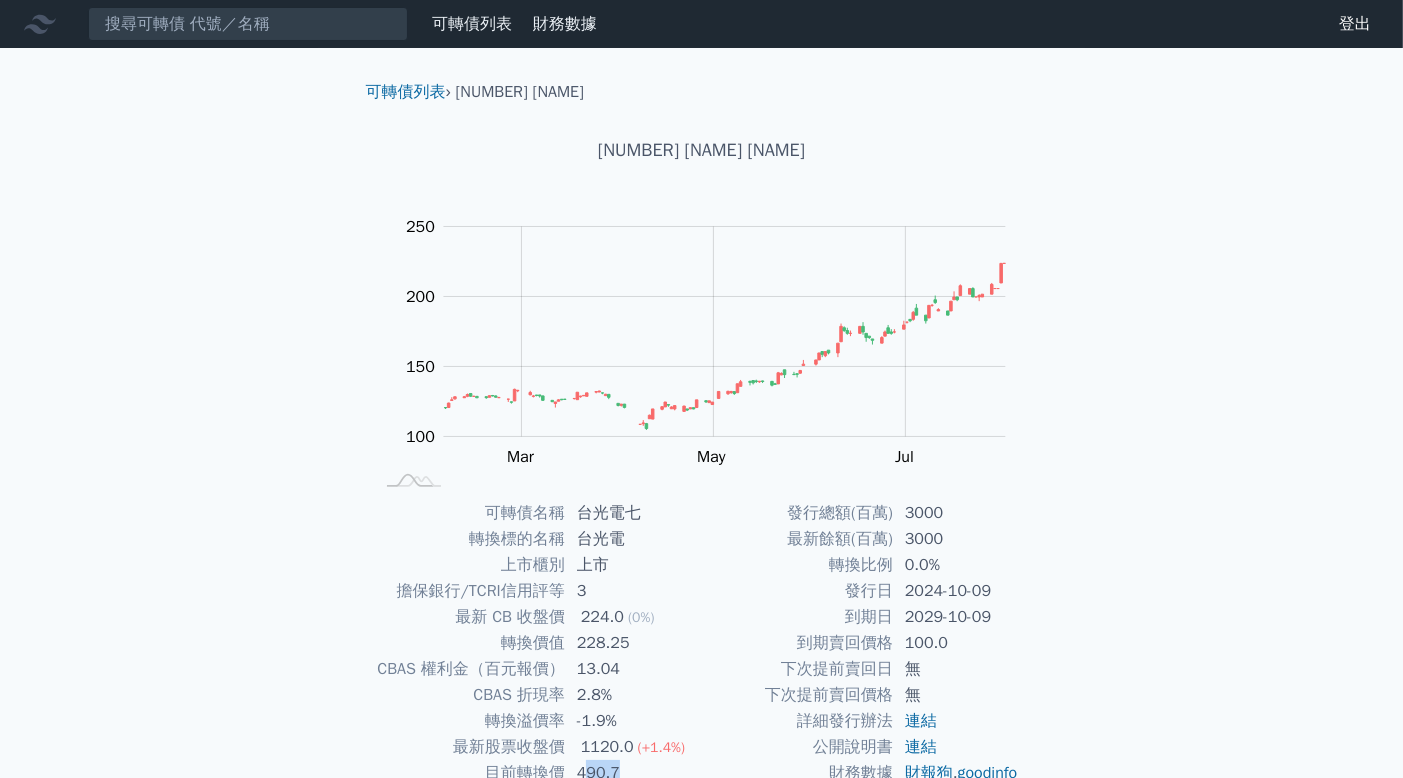 click on "可轉債列表
財務數據
可轉債列表
財務數據
登出
登出" at bounding box center (701, 24) 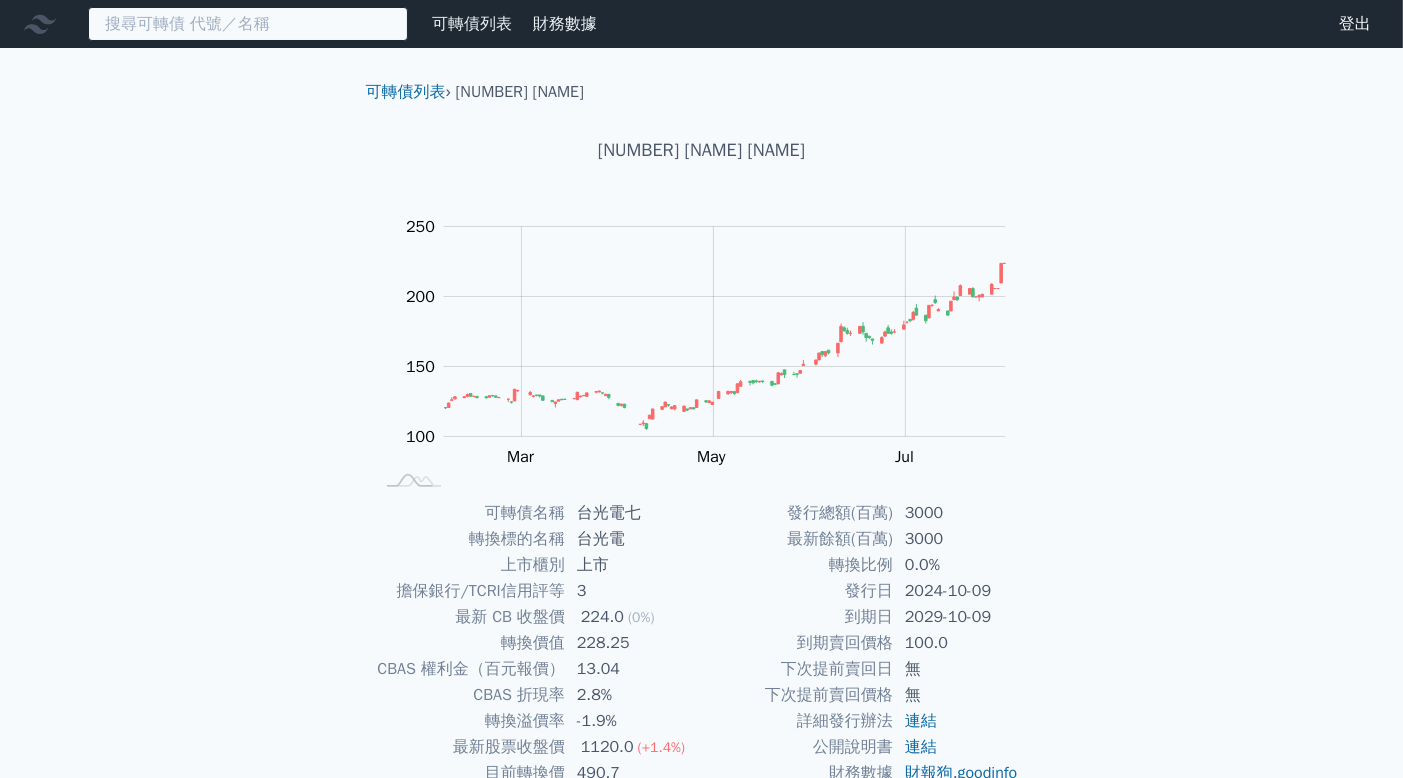 click at bounding box center [248, 24] 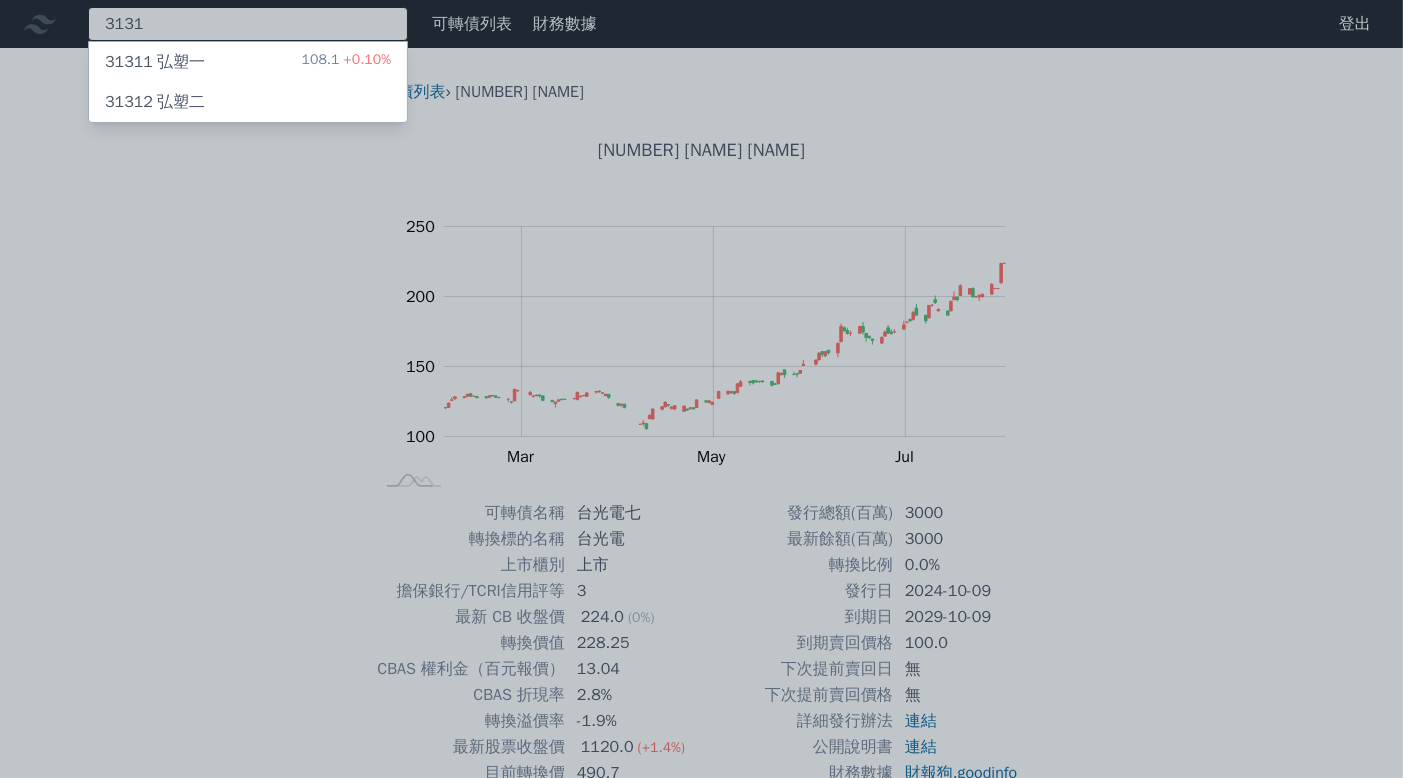 type on "3131" 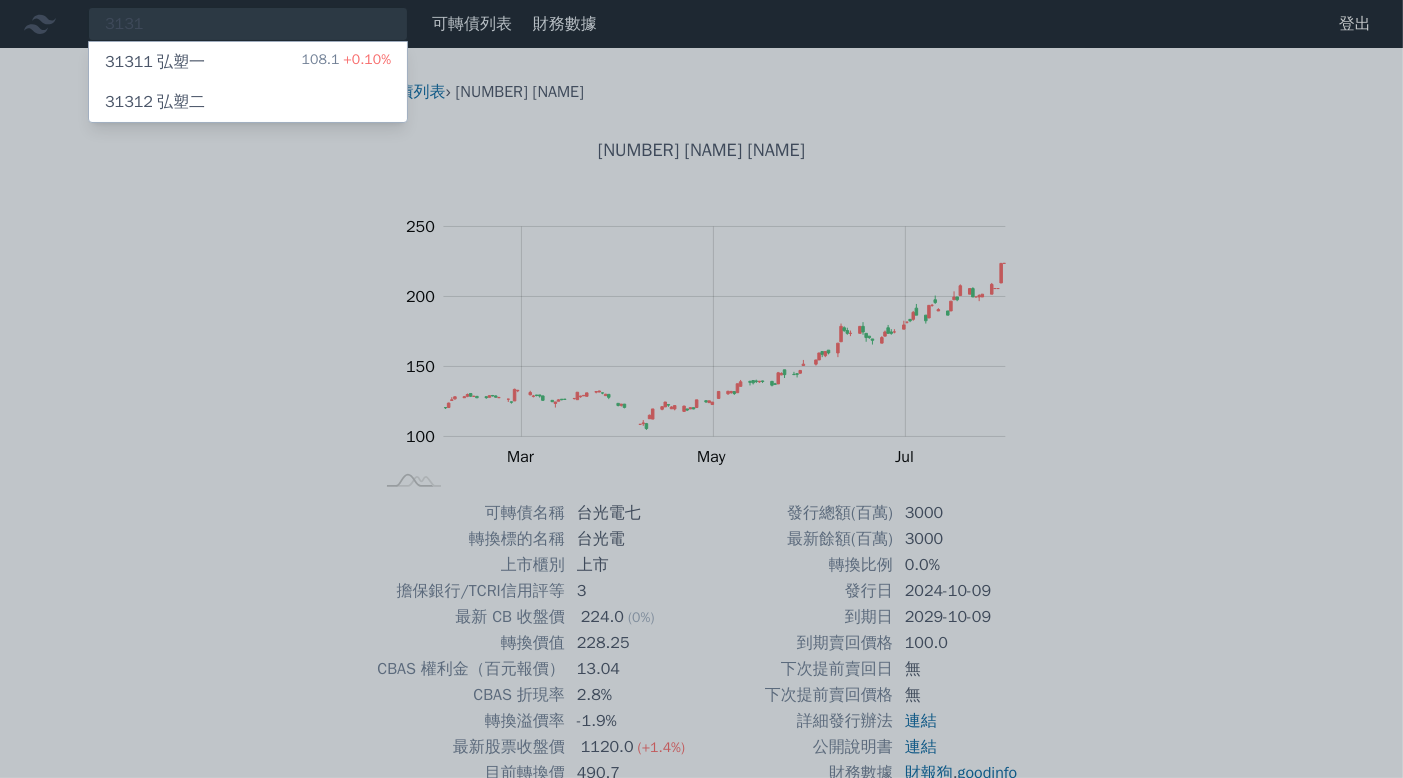 click on "[NUMBER] [NAME]
[NUMBER] [PERCENT]" at bounding box center (248, 62) 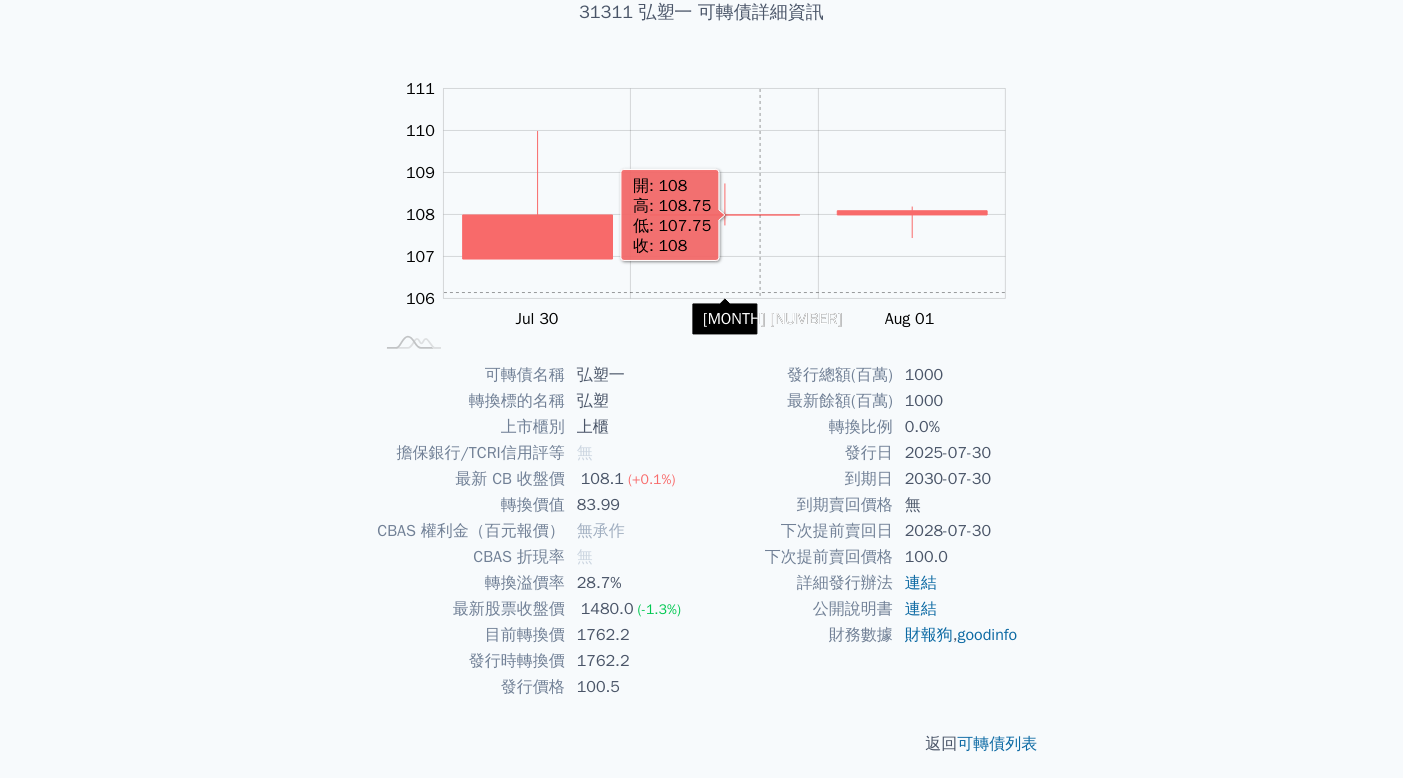 scroll, scrollTop: 148, scrollLeft: 0, axis: vertical 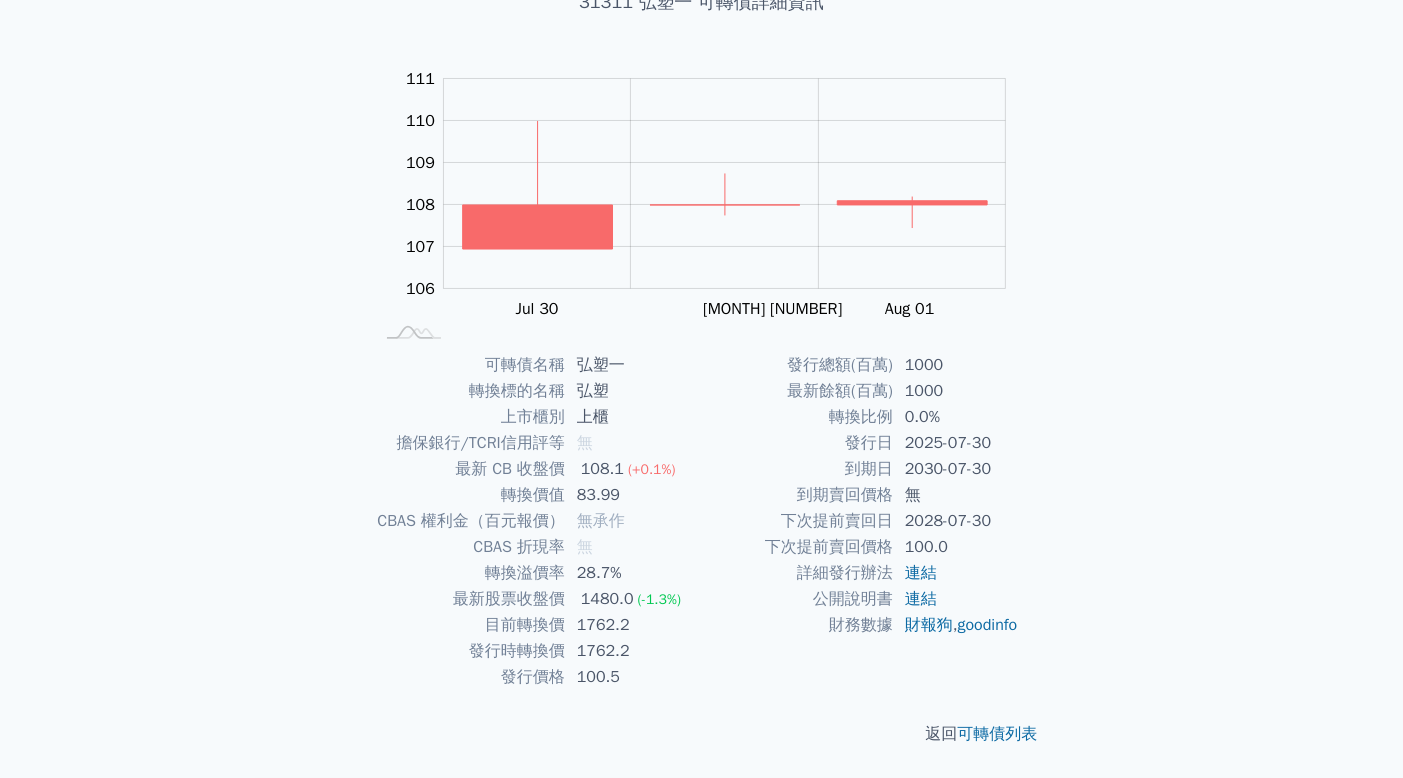 click on "2030-07-30" at bounding box center (961, 469) 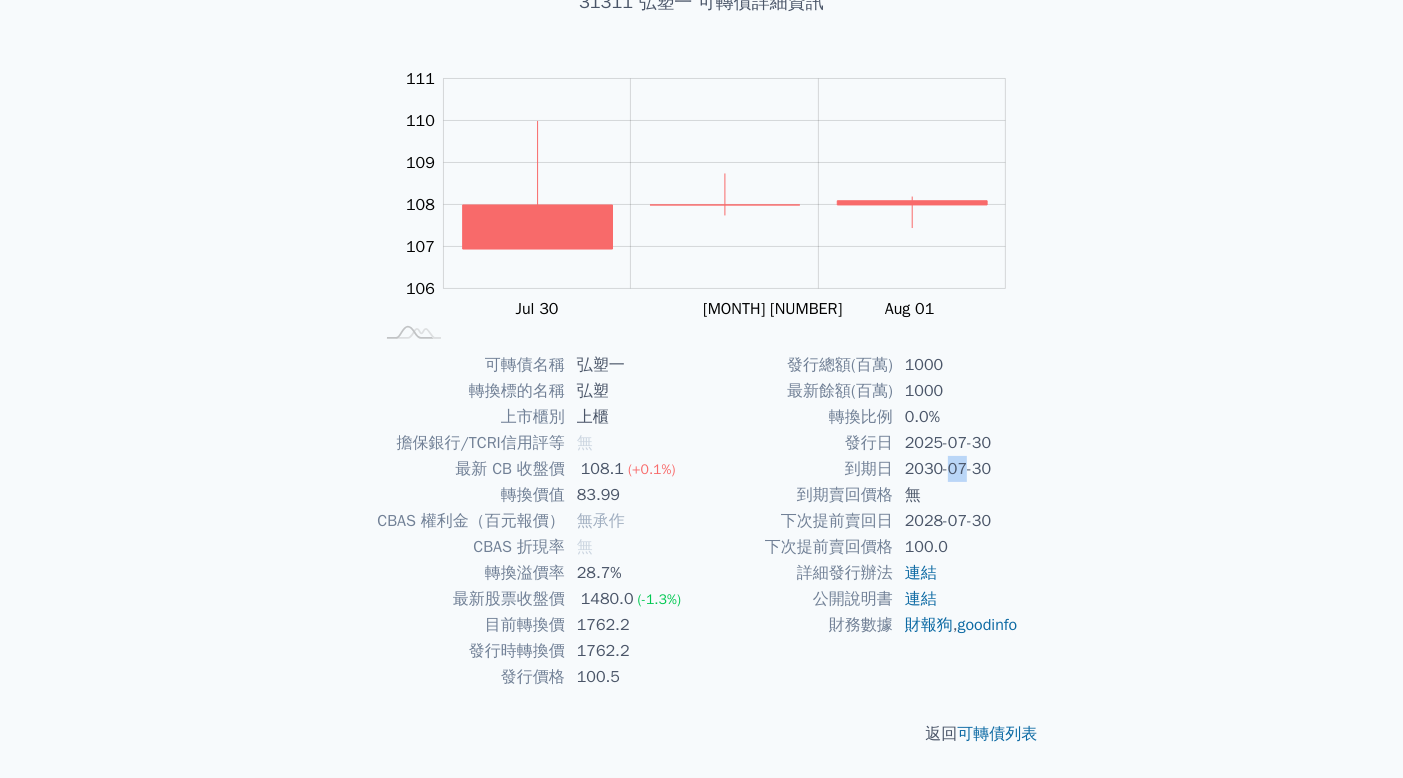 click on "2030-07-30" at bounding box center [961, 469] 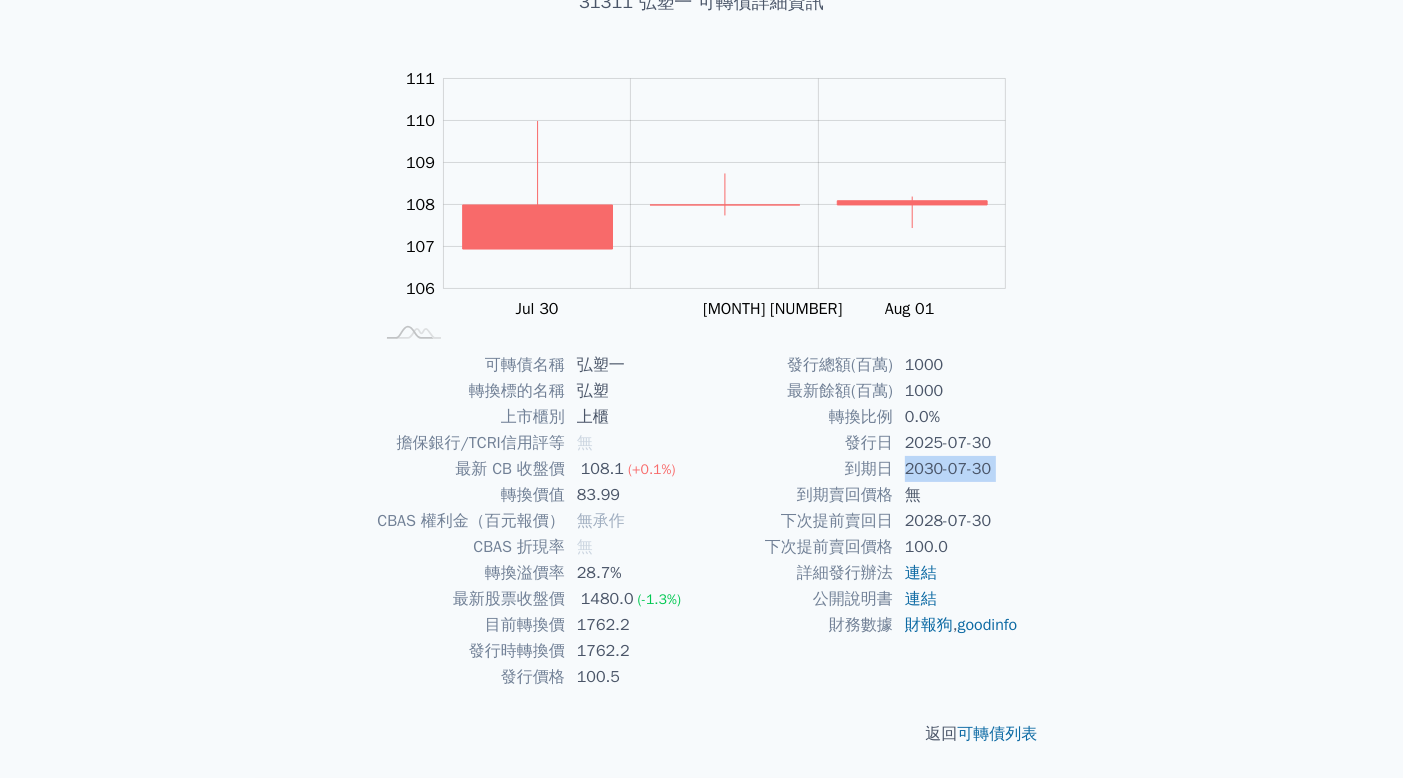 click on "2030-07-30" at bounding box center (961, 469) 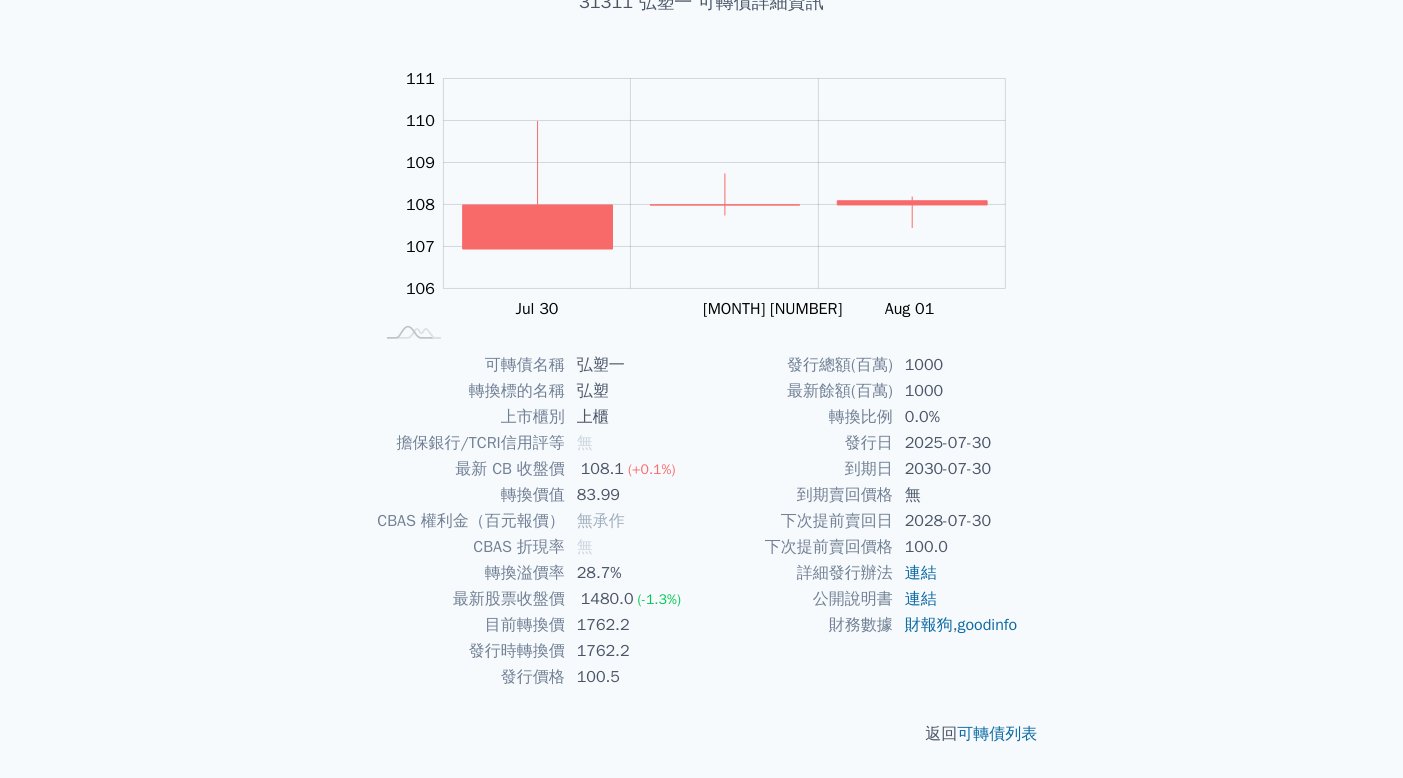 click on "2025-07-30" at bounding box center [961, 443] 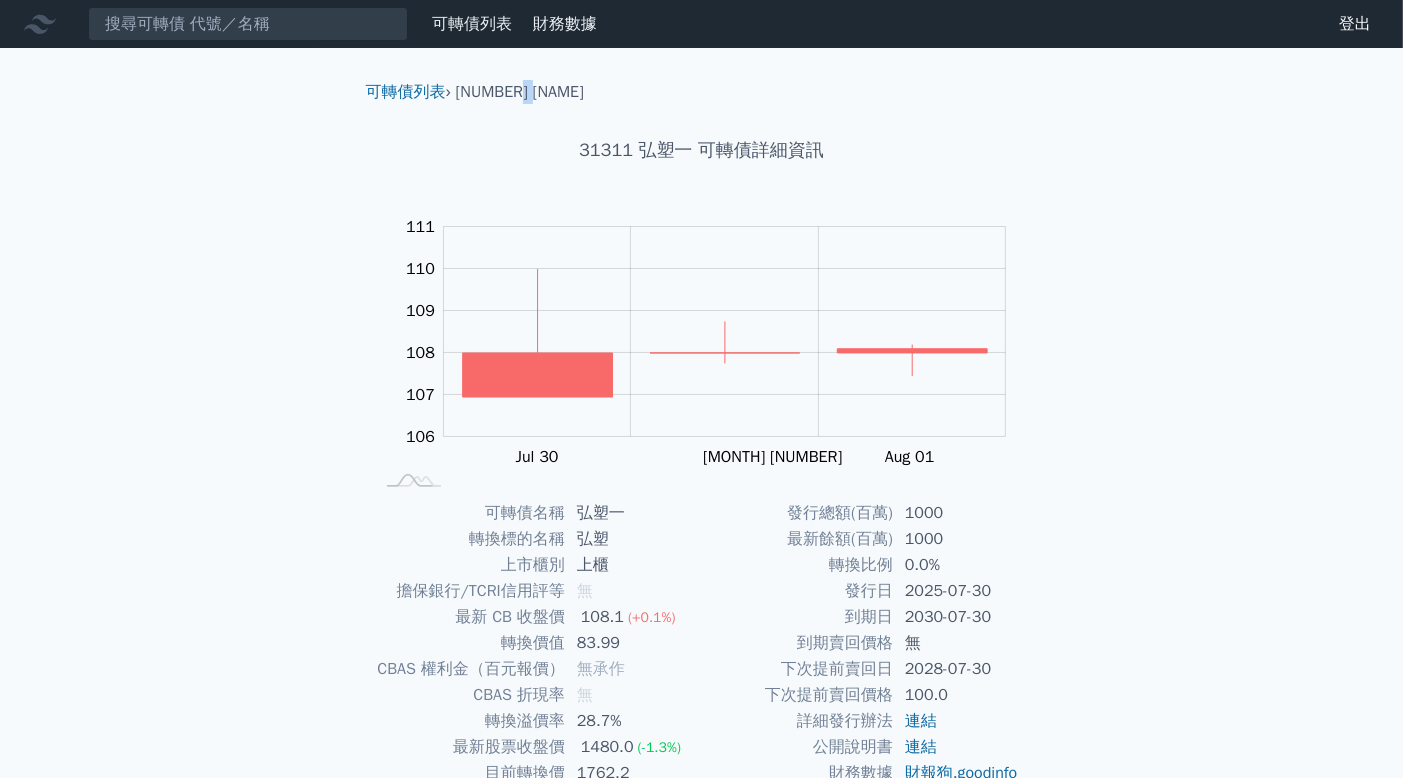 drag, startPoint x: 524, startPoint y: 90, endPoint x: 580, endPoint y: 94, distance: 56.142673 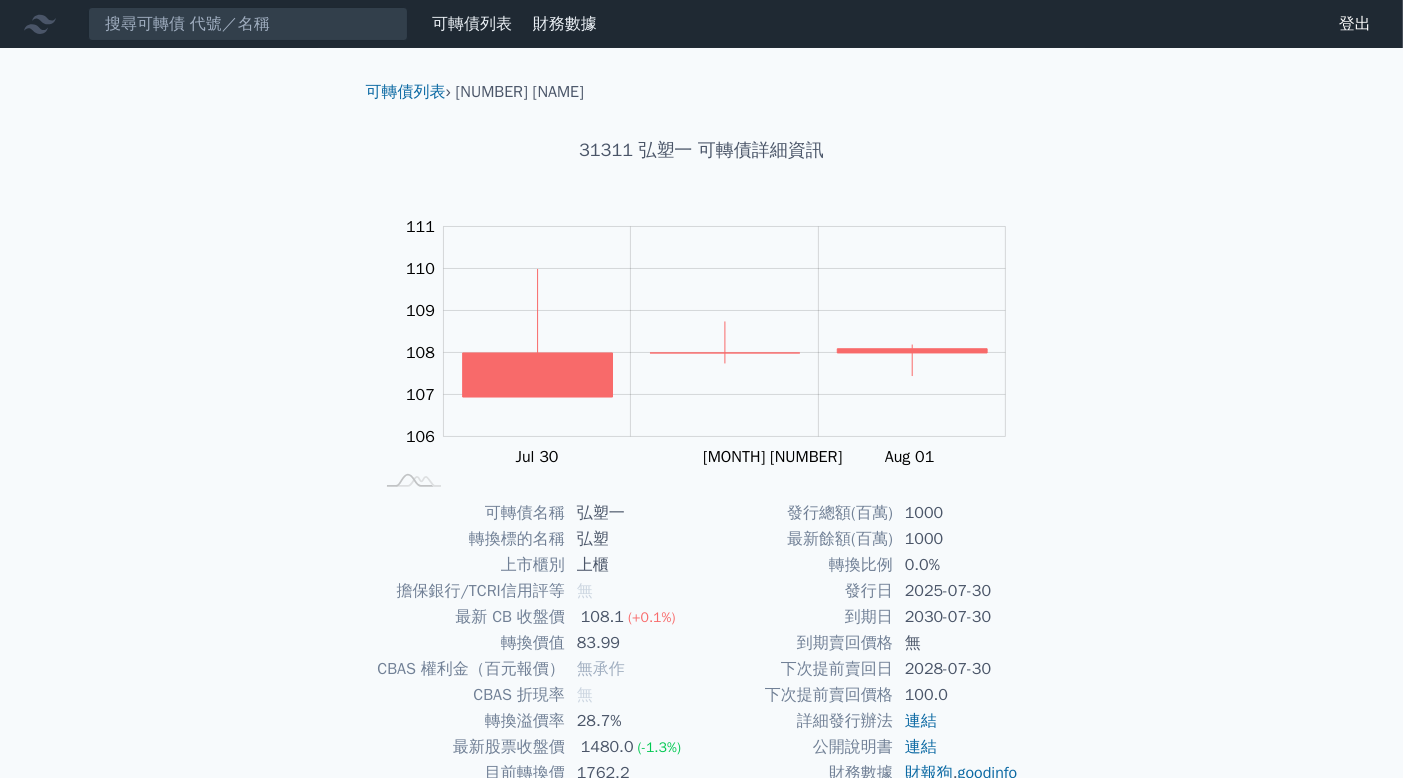 click on "[NAME]
[NUMBER] [NAME]" at bounding box center (702, 92) 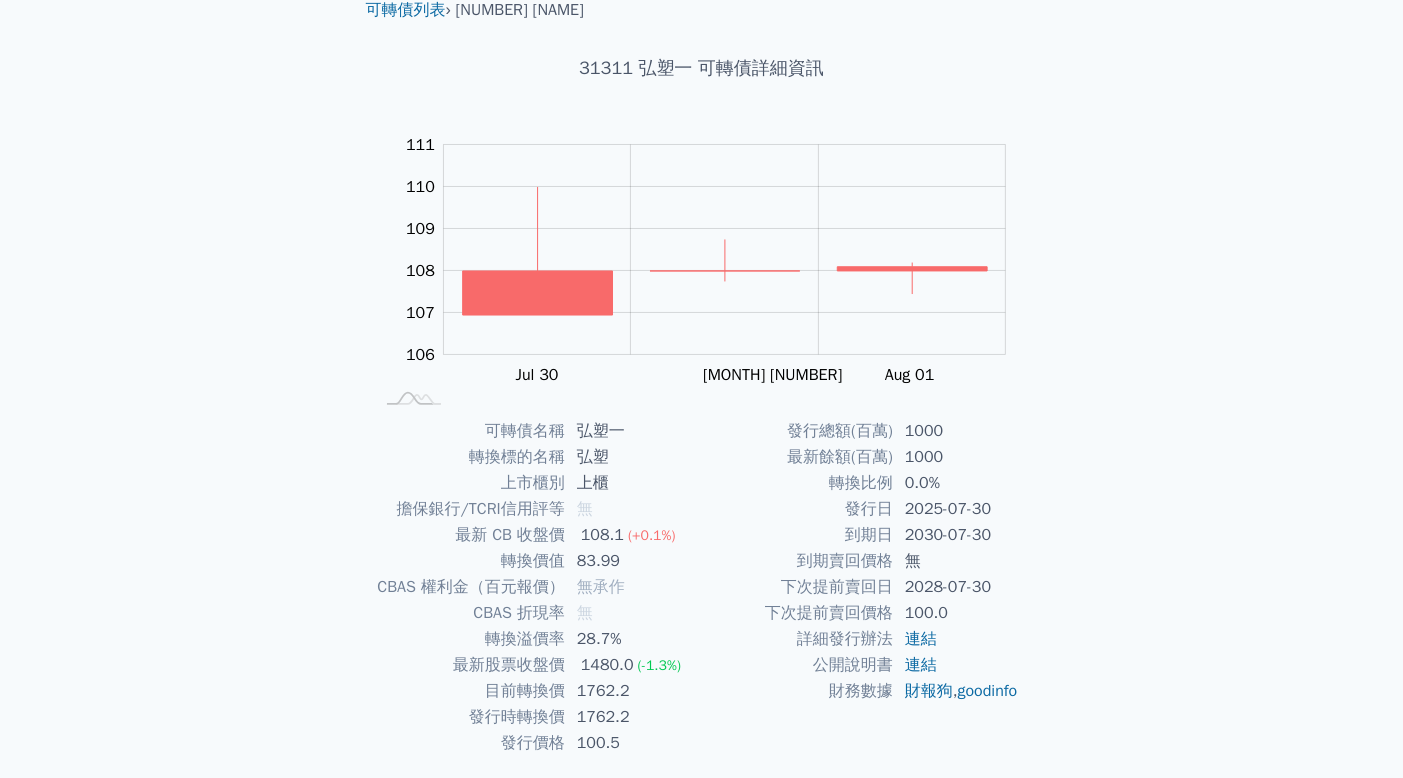 scroll, scrollTop: 148, scrollLeft: 0, axis: vertical 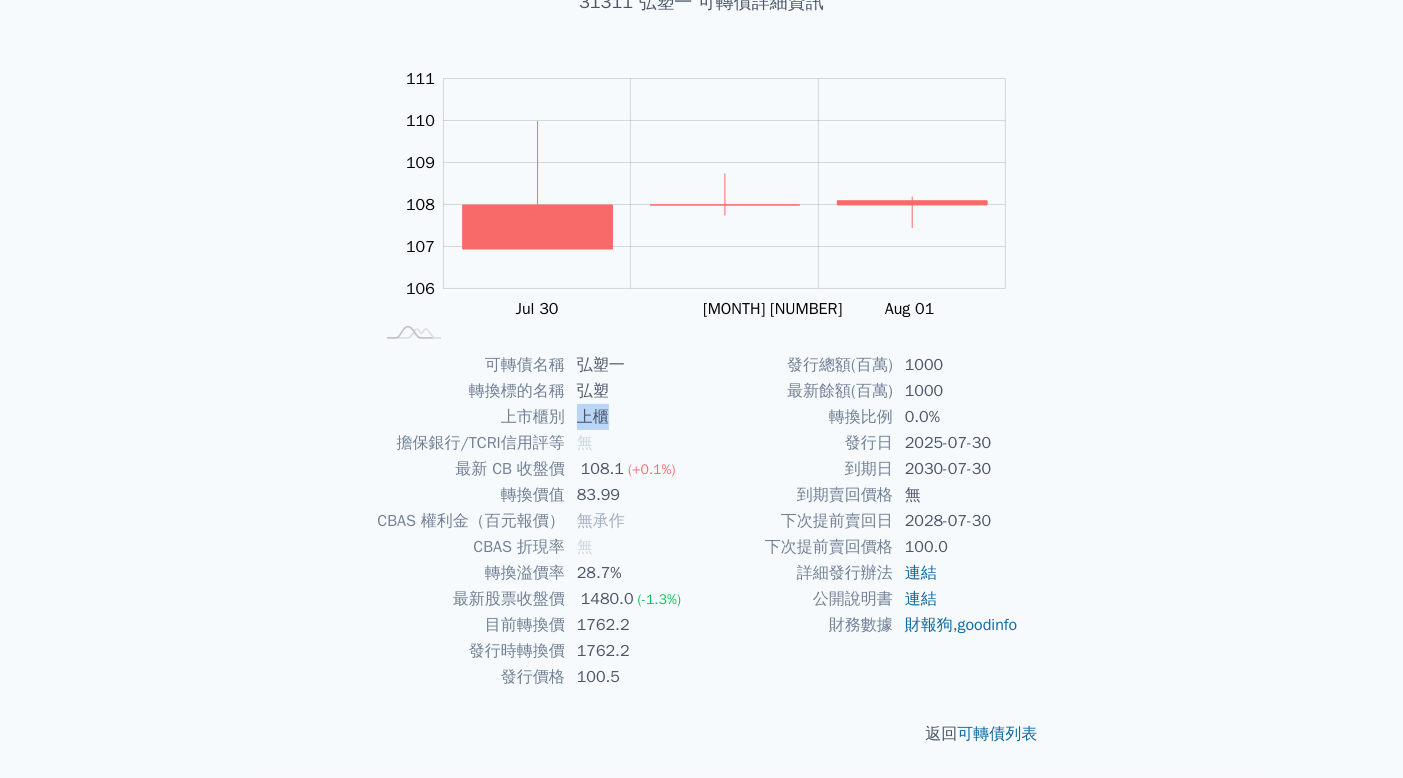 drag, startPoint x: 576, startPoint y: 413, endPoint x: 648, endPoint y: 414, distance: 72.00694 